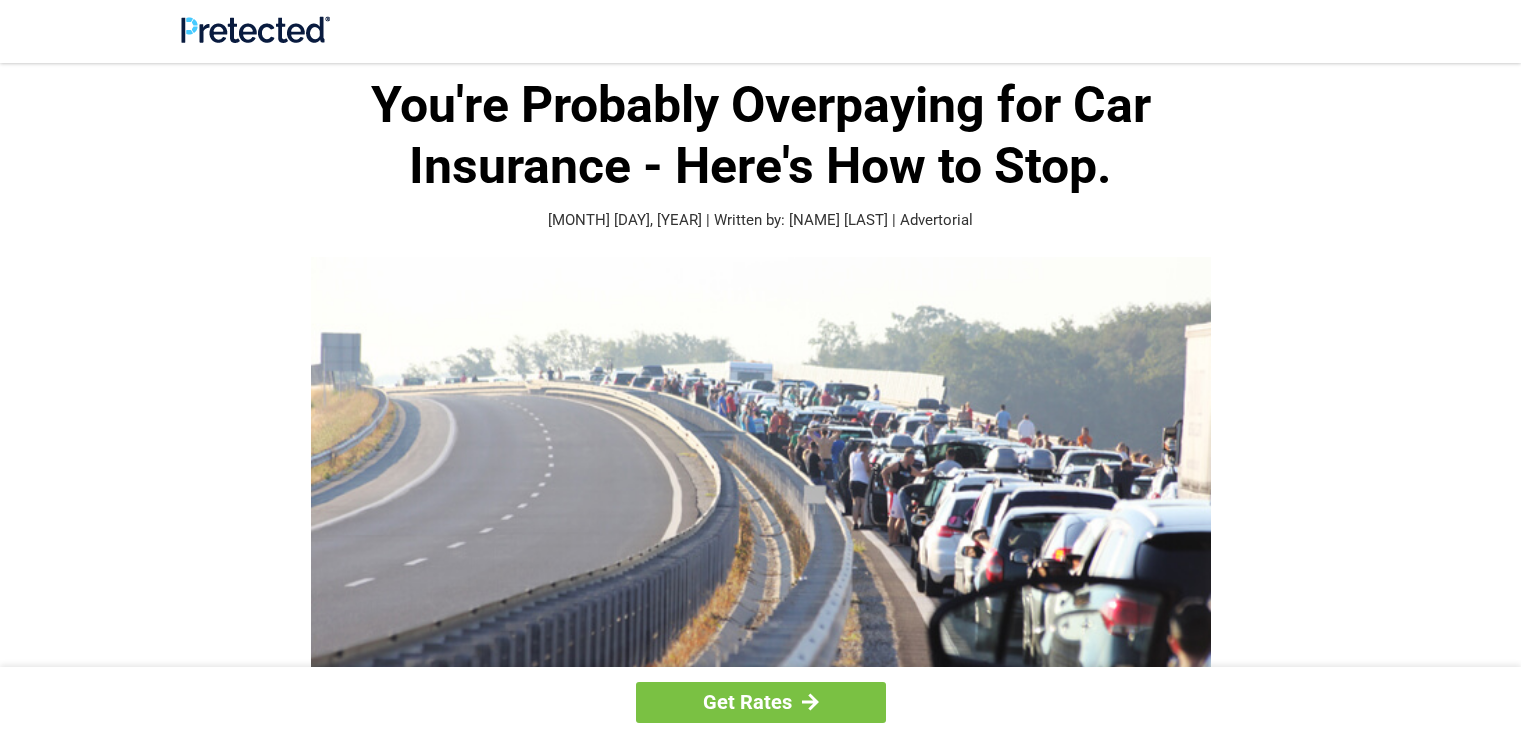 scroll, scrollTop: 0, scrollLeft: 0, axis: both 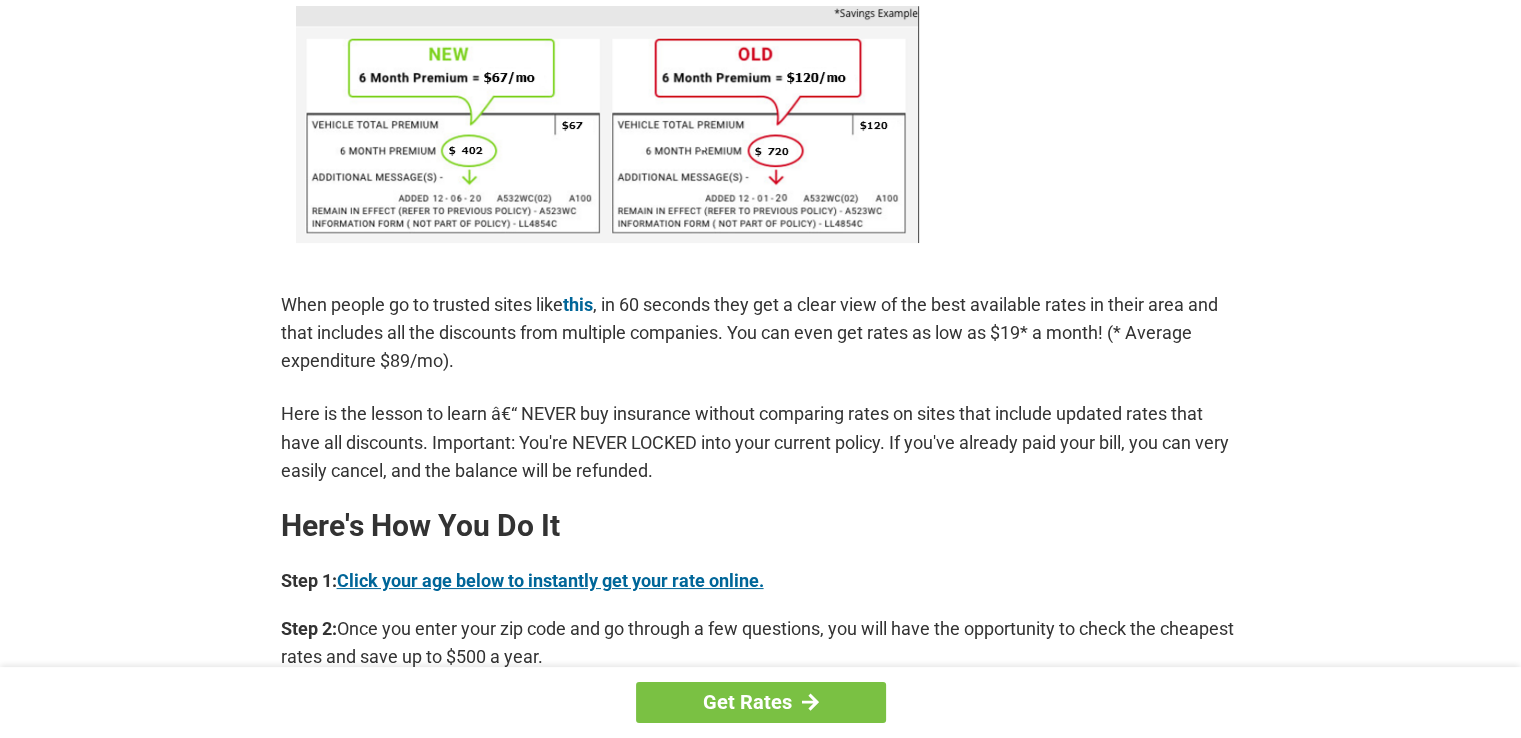 click on "Click your age below to instantly get your rate online." at bounding box center [550, 580] 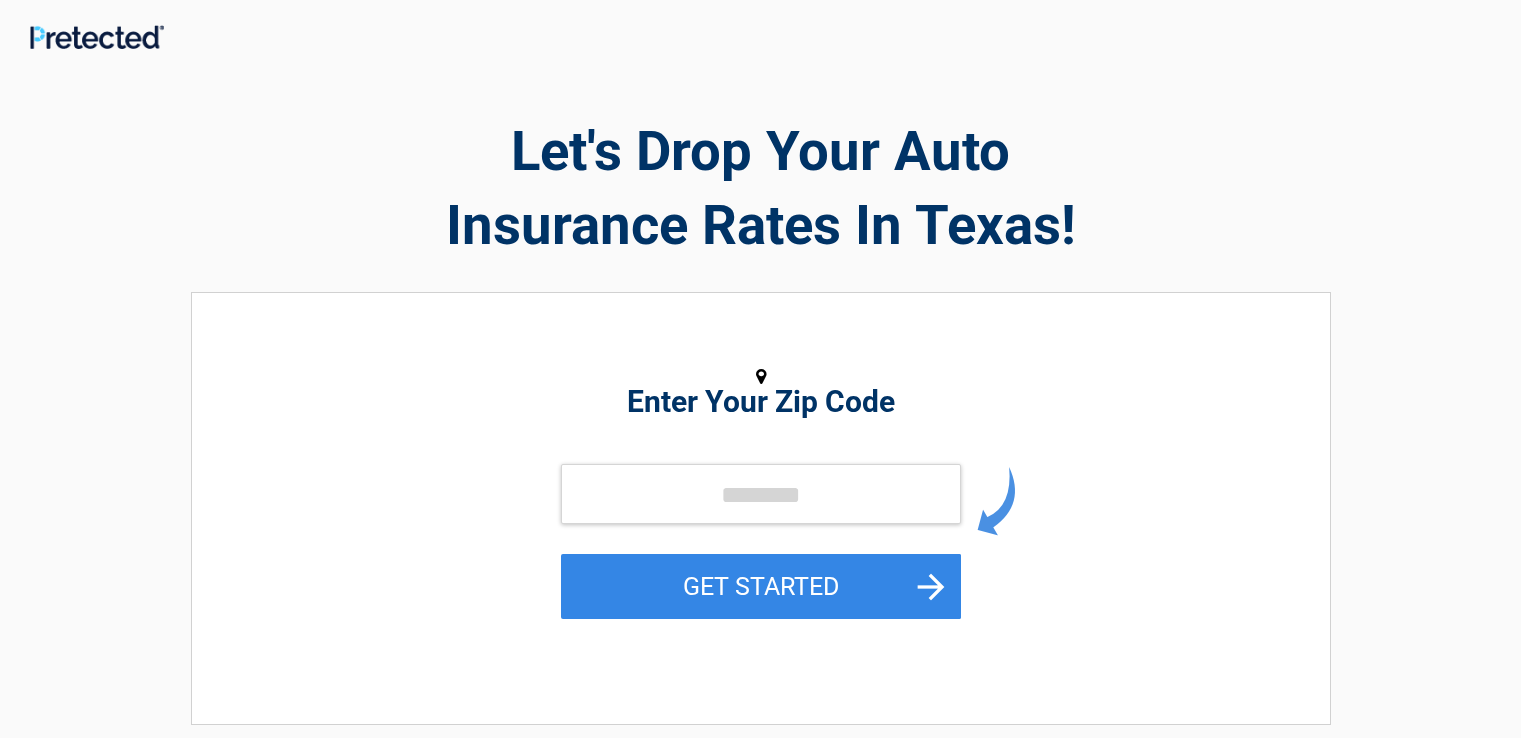 scroll, scrollTop: 0, scrollLeft: 0, axis: both 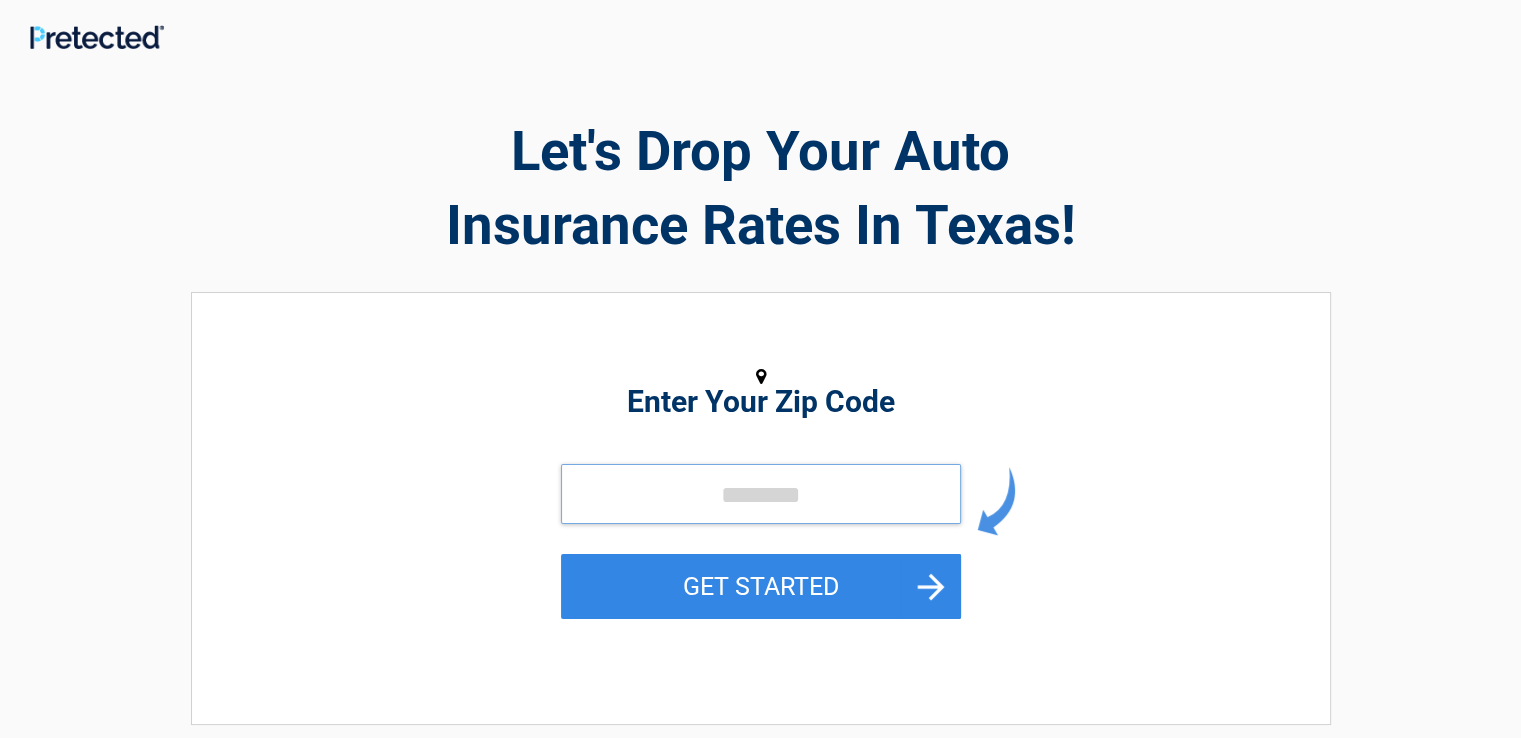 click at bounding box center (761, 494) 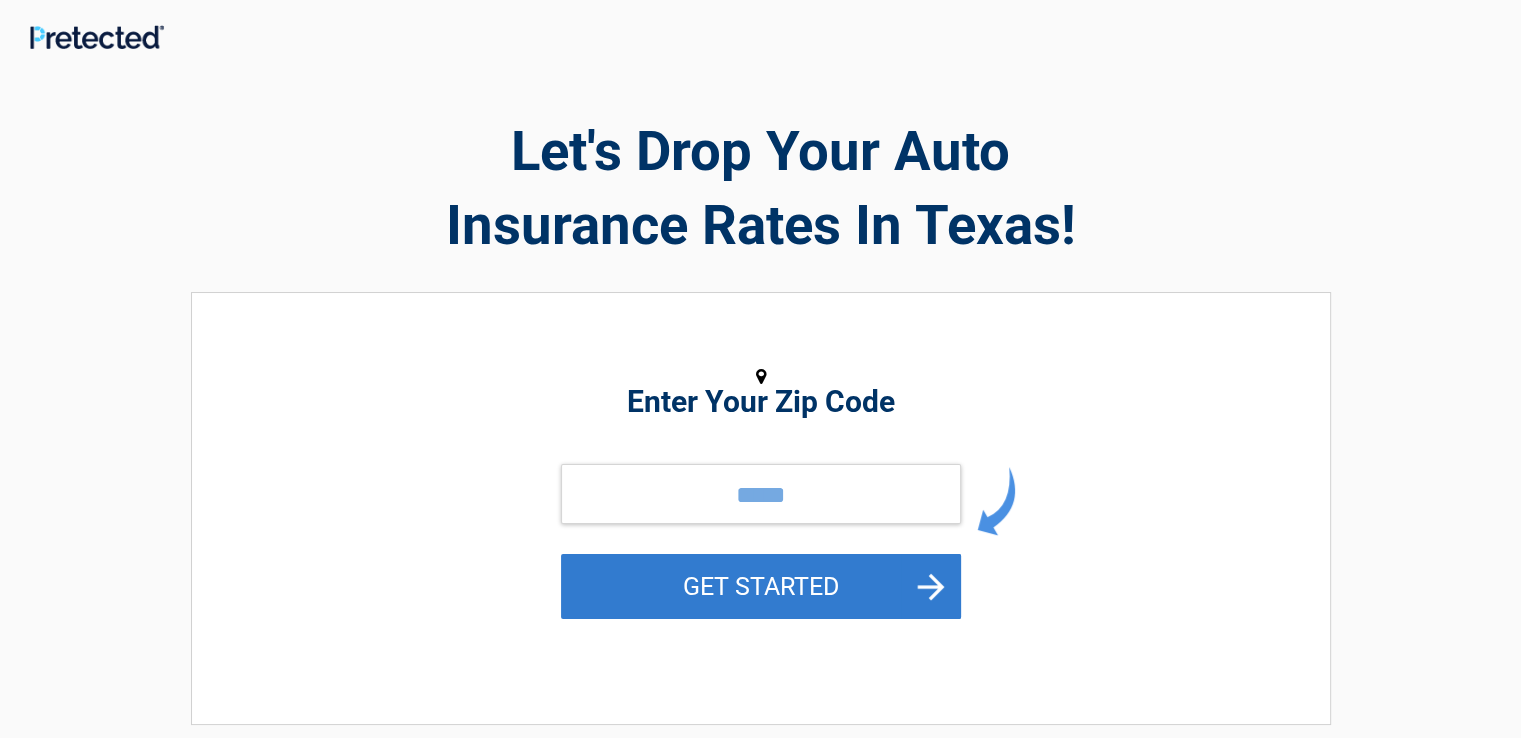 click on "GET STARTED" at bounding box center (761, 586) 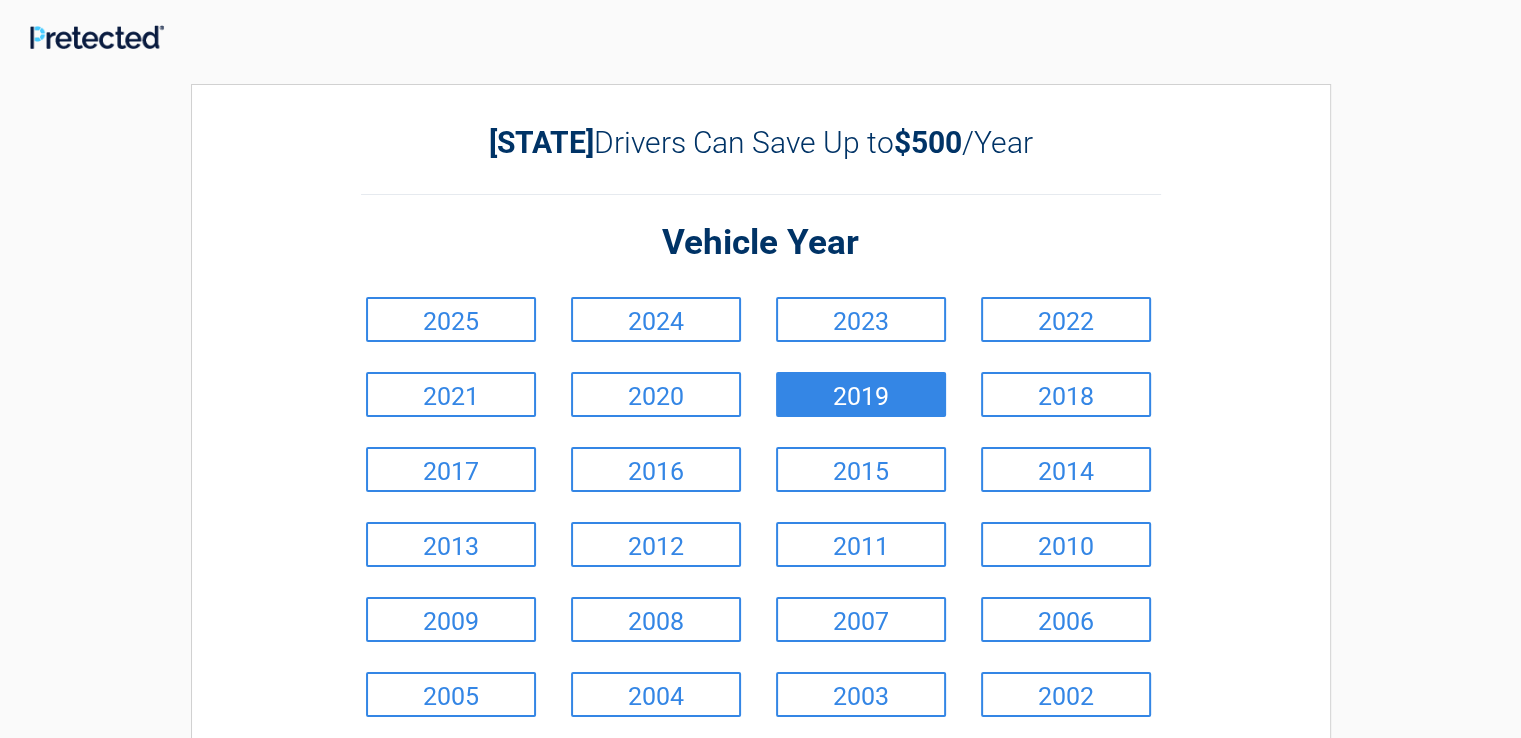 click on "2019" at bounding box center (861, 394) 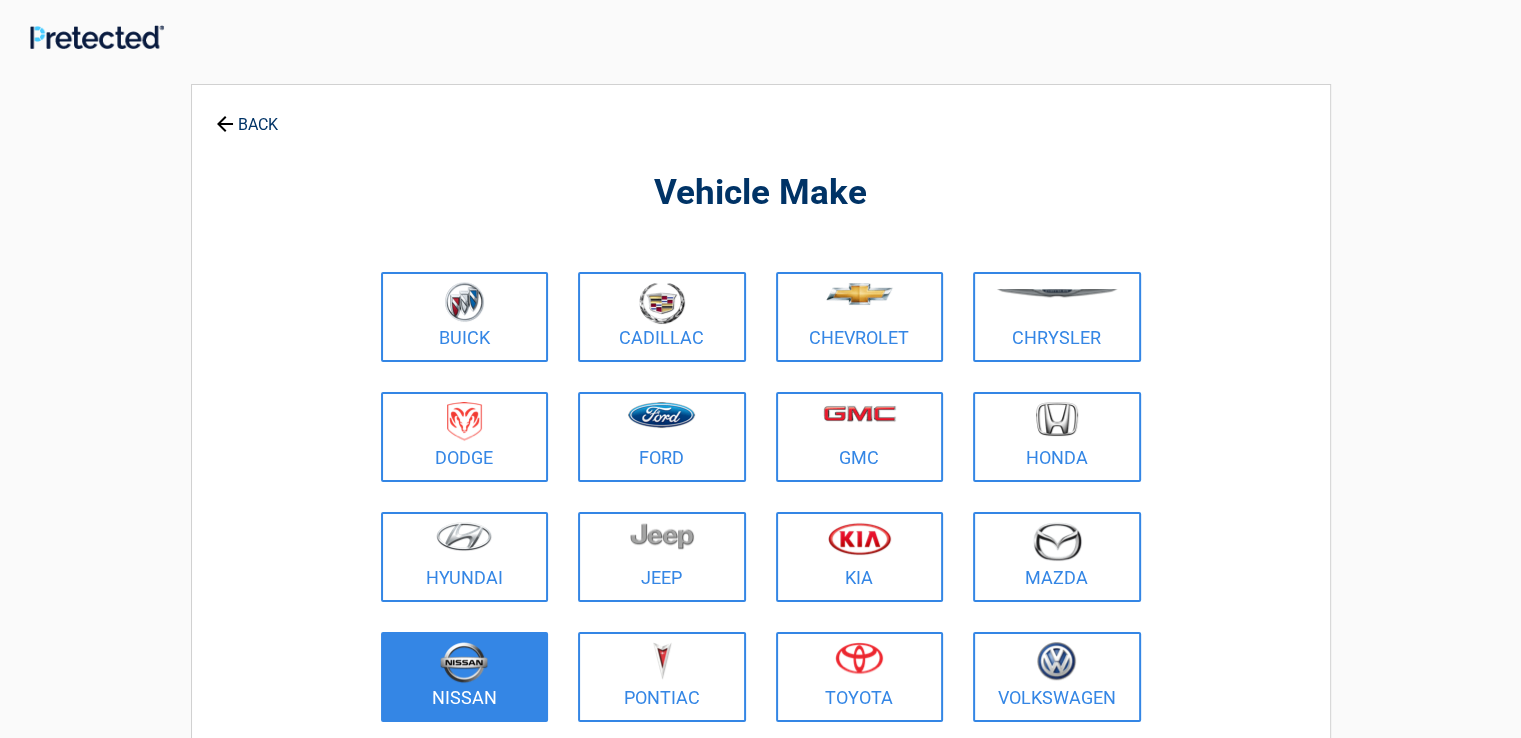 click at bounding box center [464, 662] 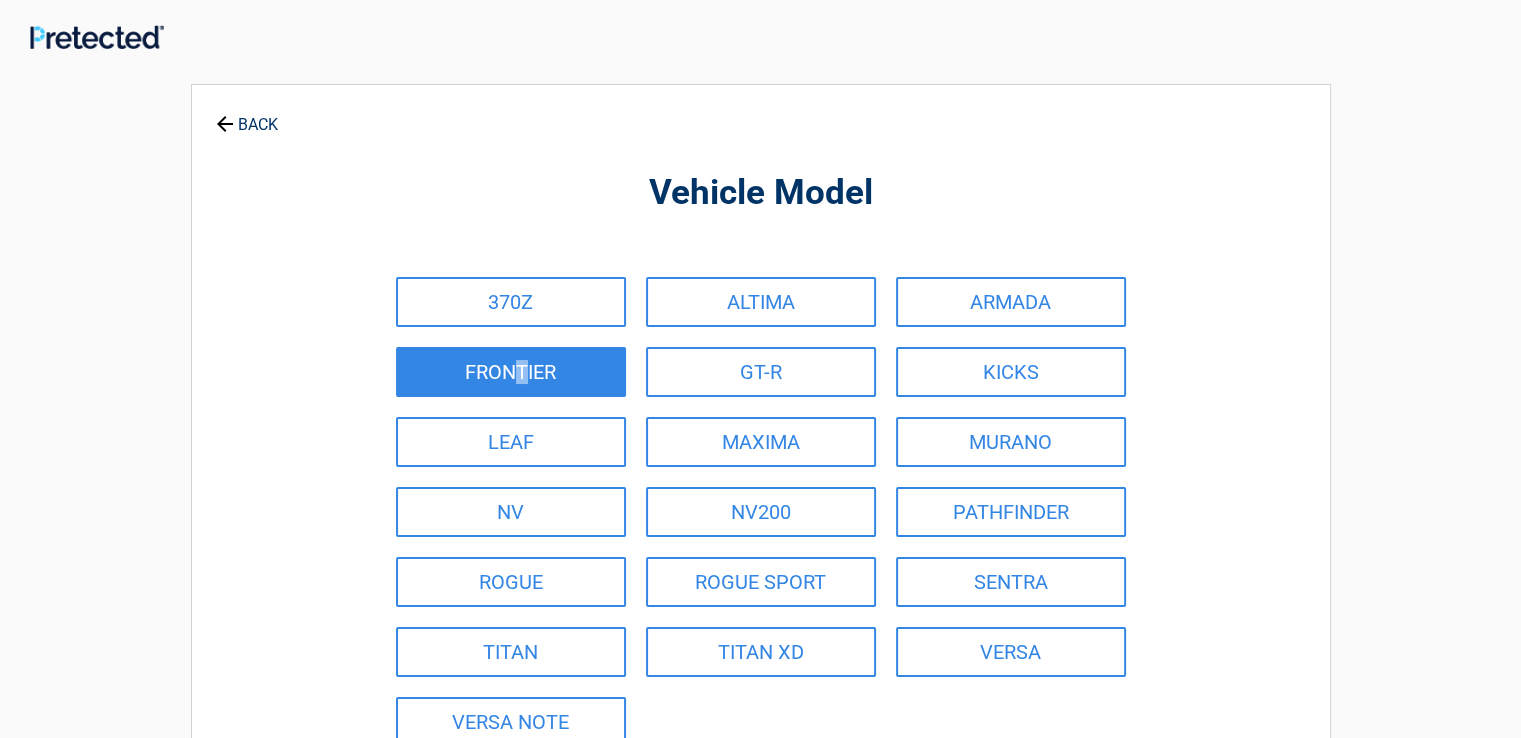 click on "FRONTIER" at bounding box center [511, 372] 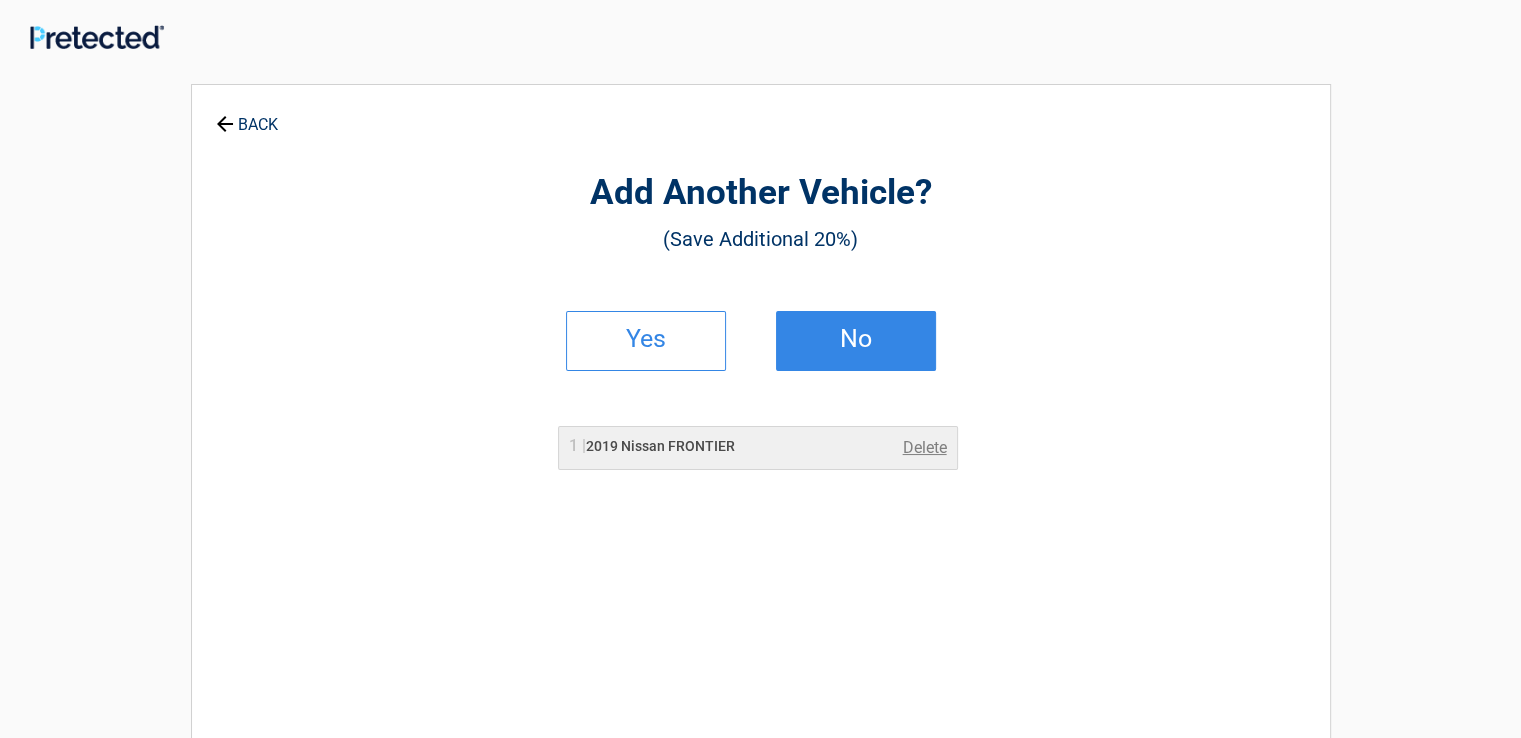 click on "No" at bounding box center (856, 341) 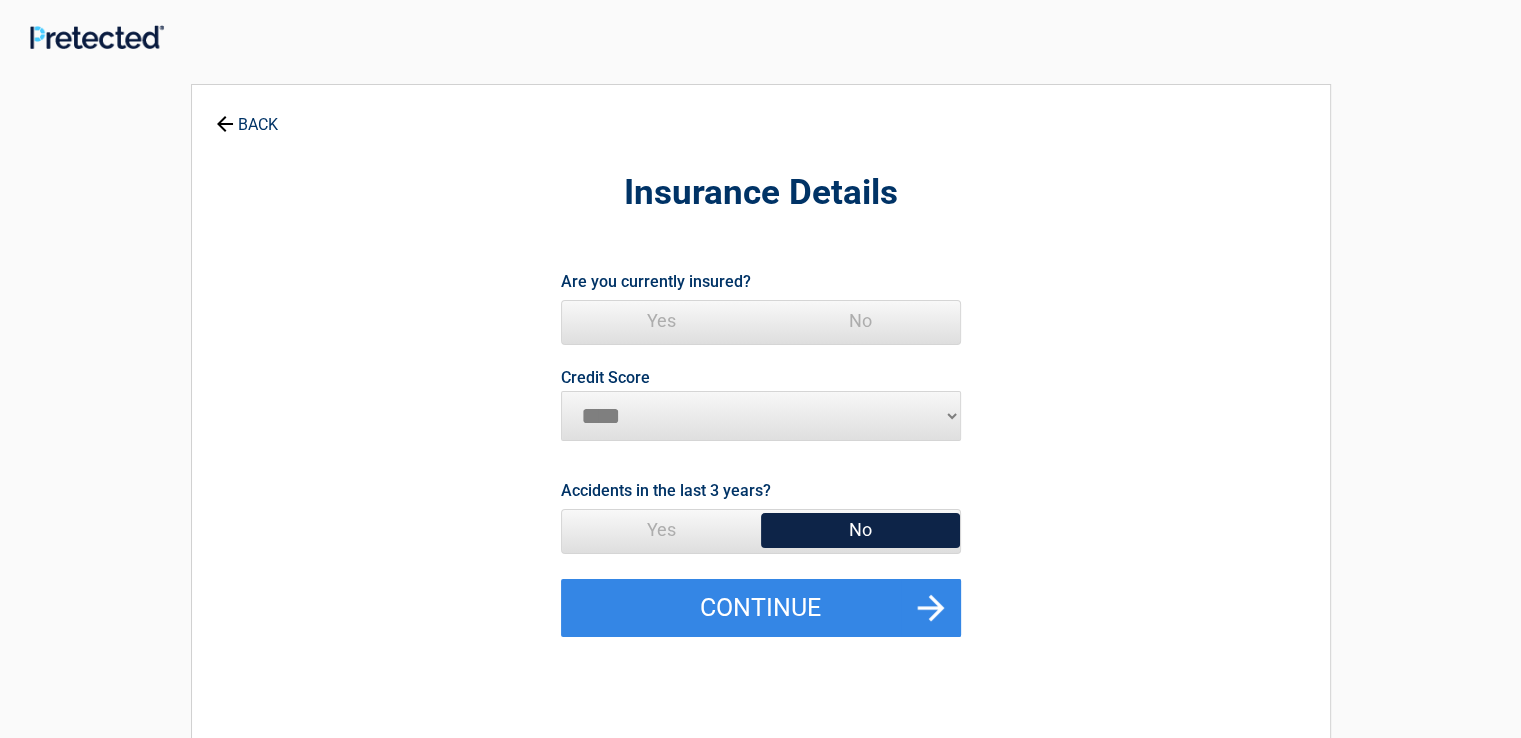 click on "Yes" at bounding box center [661, 321] 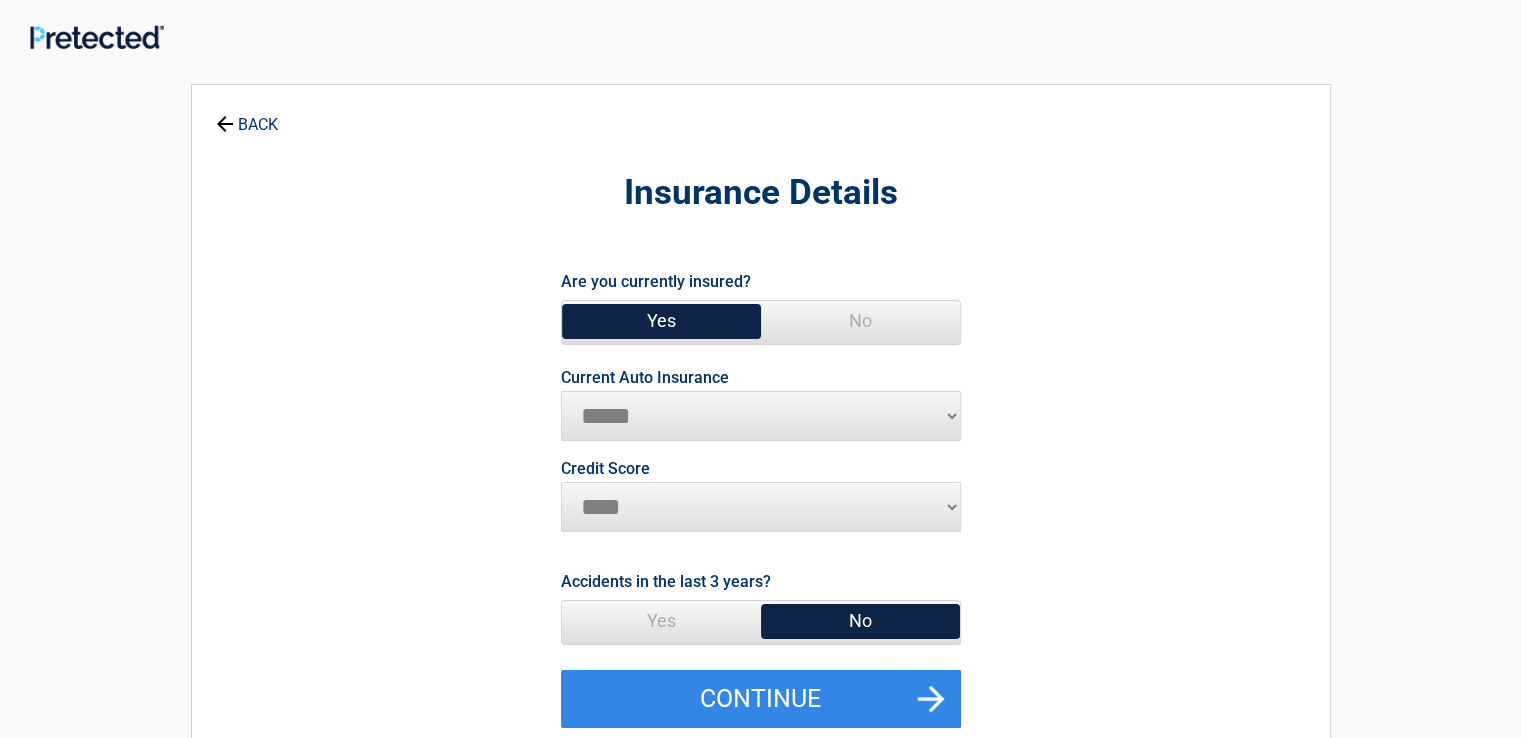 click on "**********" at bounding box center (761, 497) 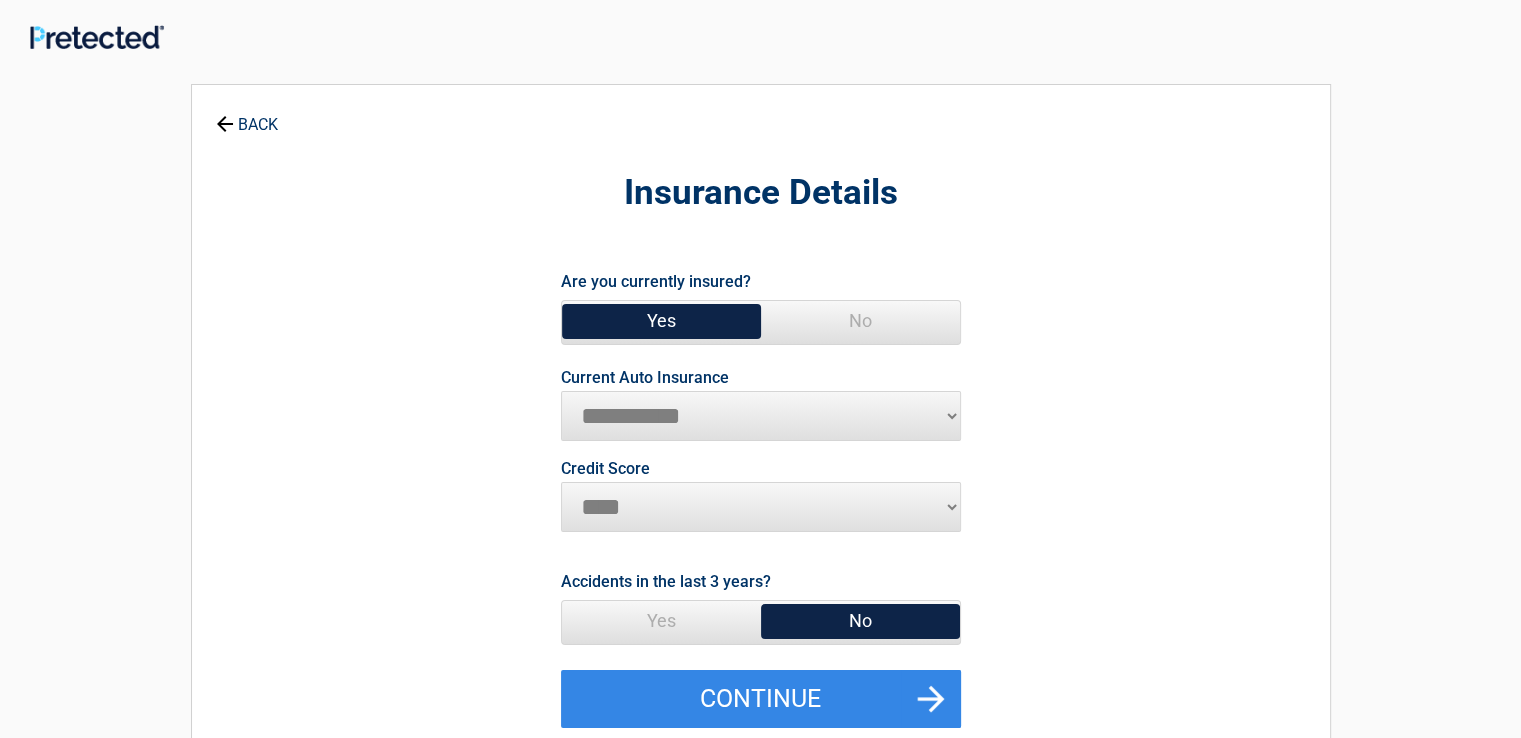 click on "**********" at bounding box center (761, 416) 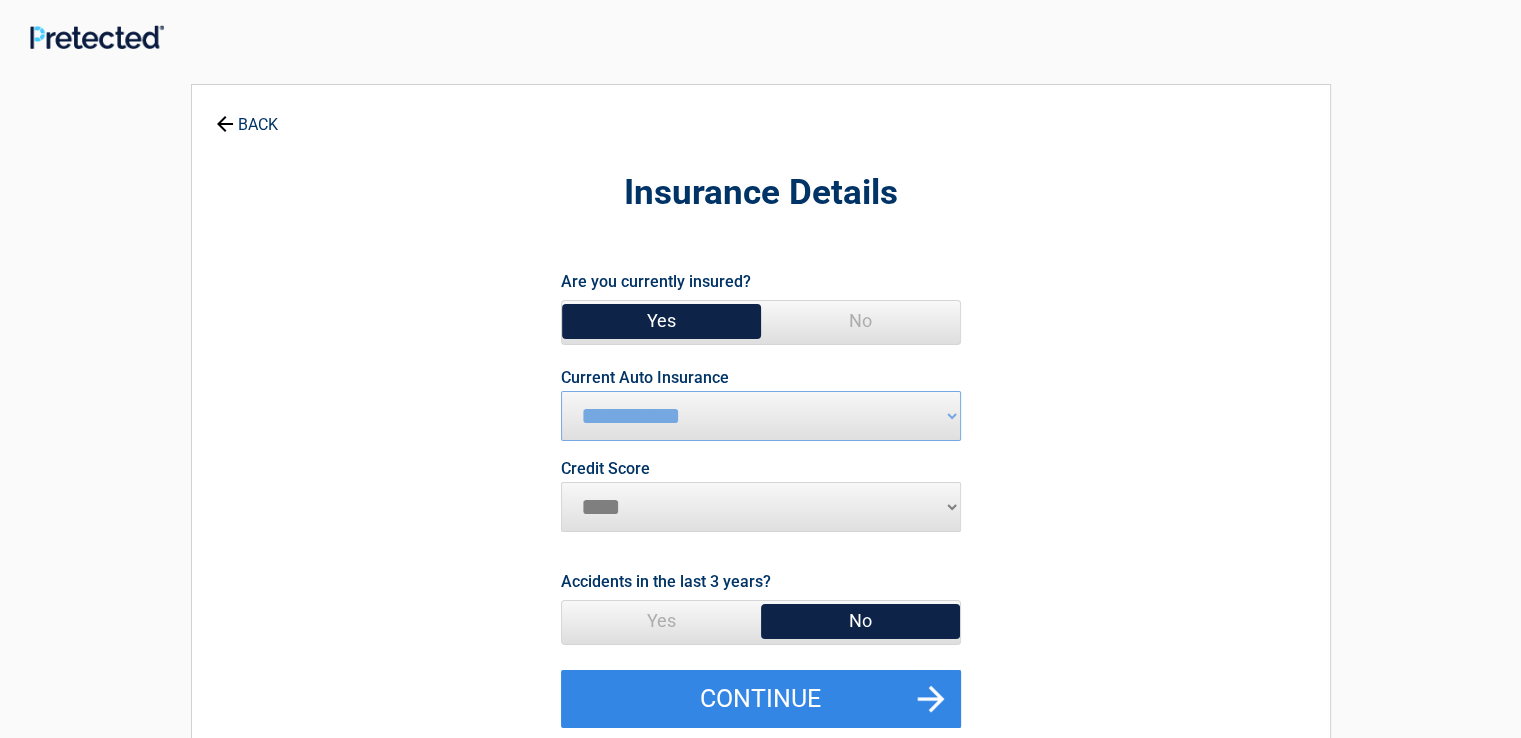 click on "*********
****
*******
****" at bounding box center (761, 507) 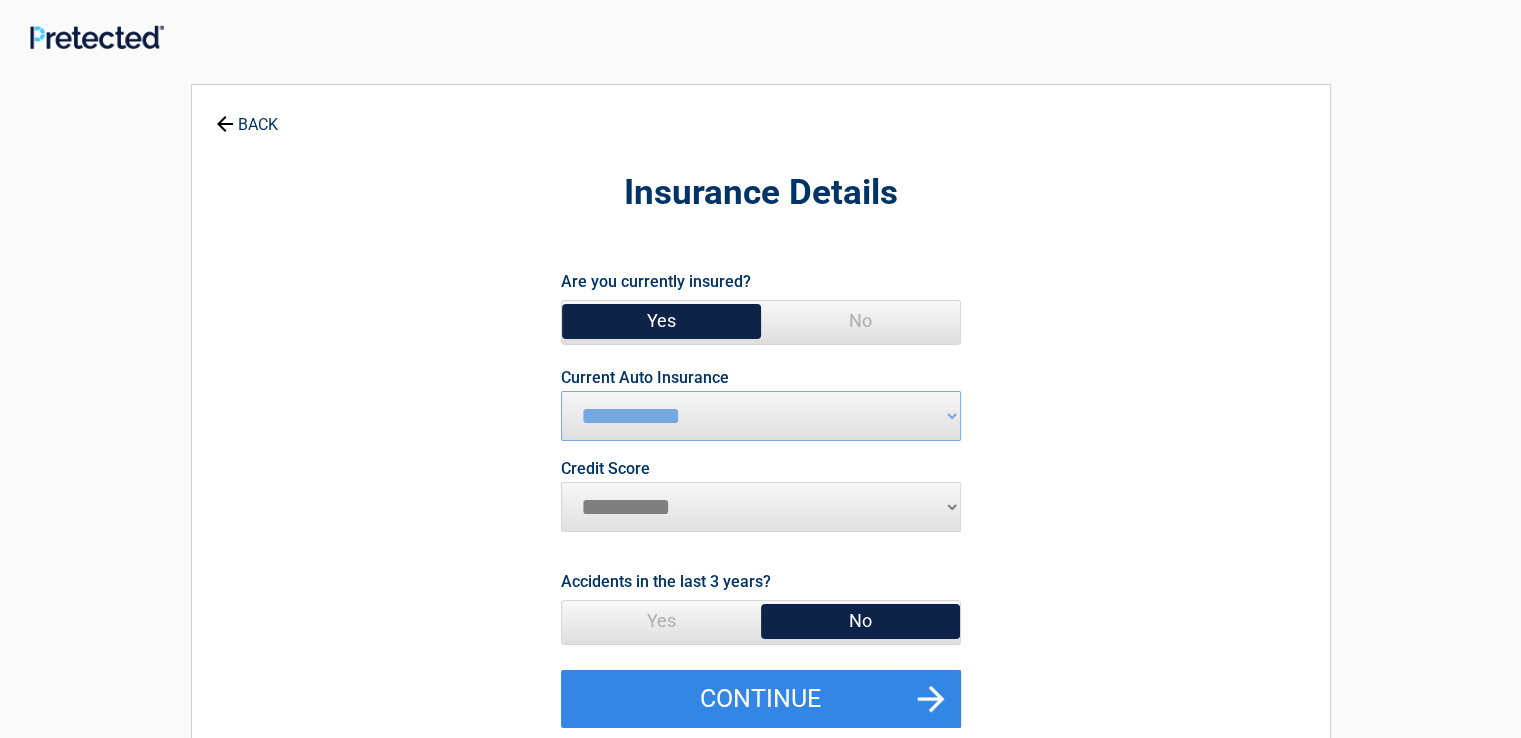 click on "*********
****
*******
****" at bounding box center [761, 507] 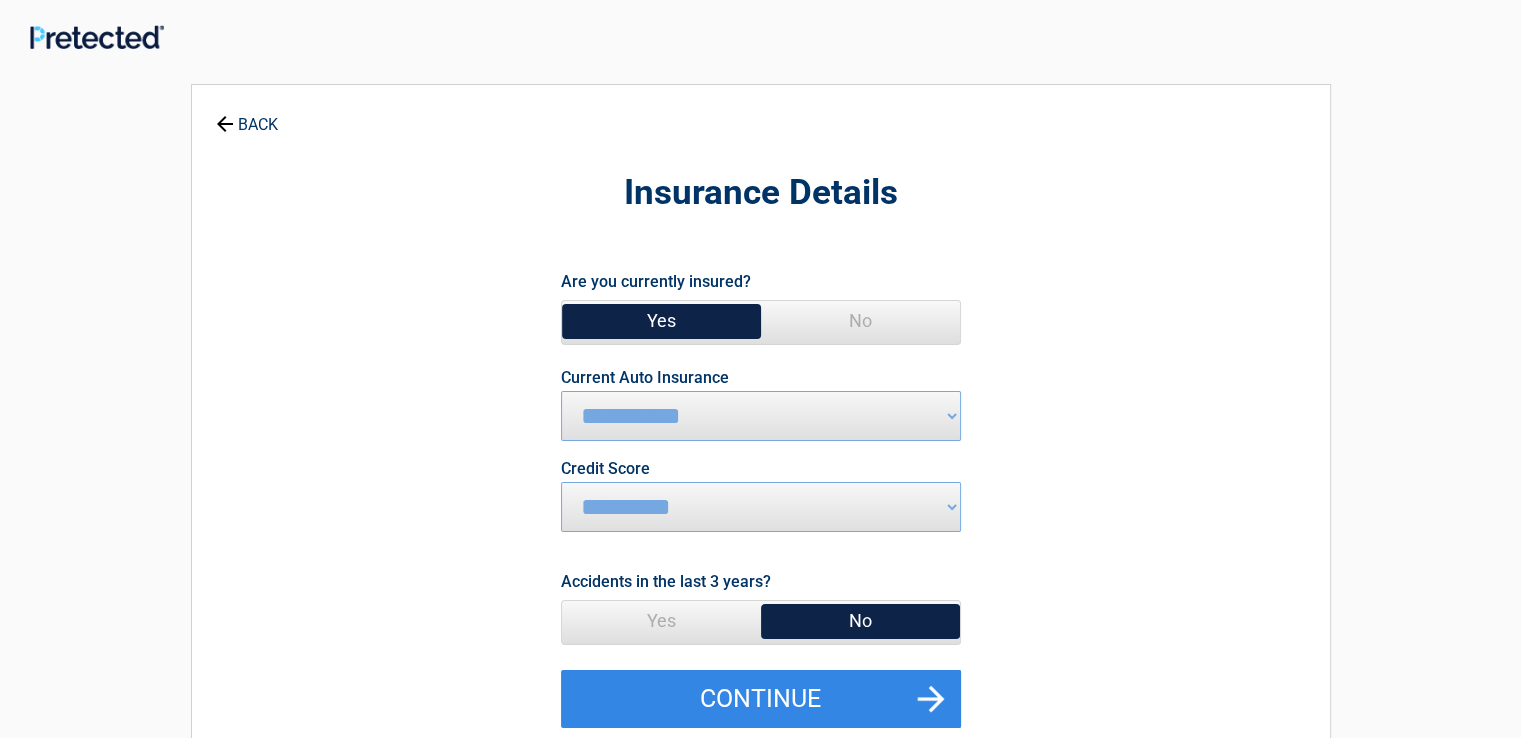 click on "No" at bounding box center [860, 621] 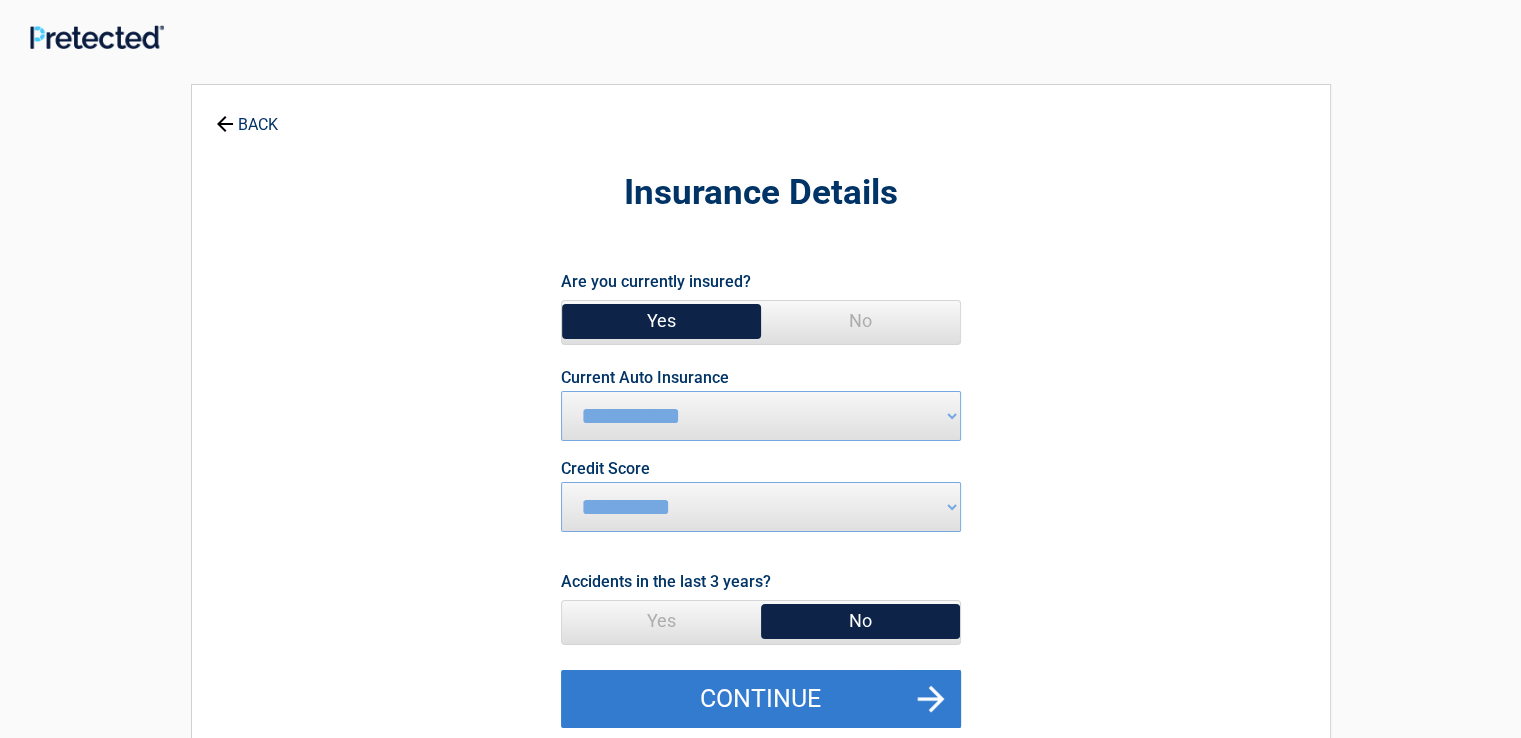click on "Continue" at bounding box center (761, 699) 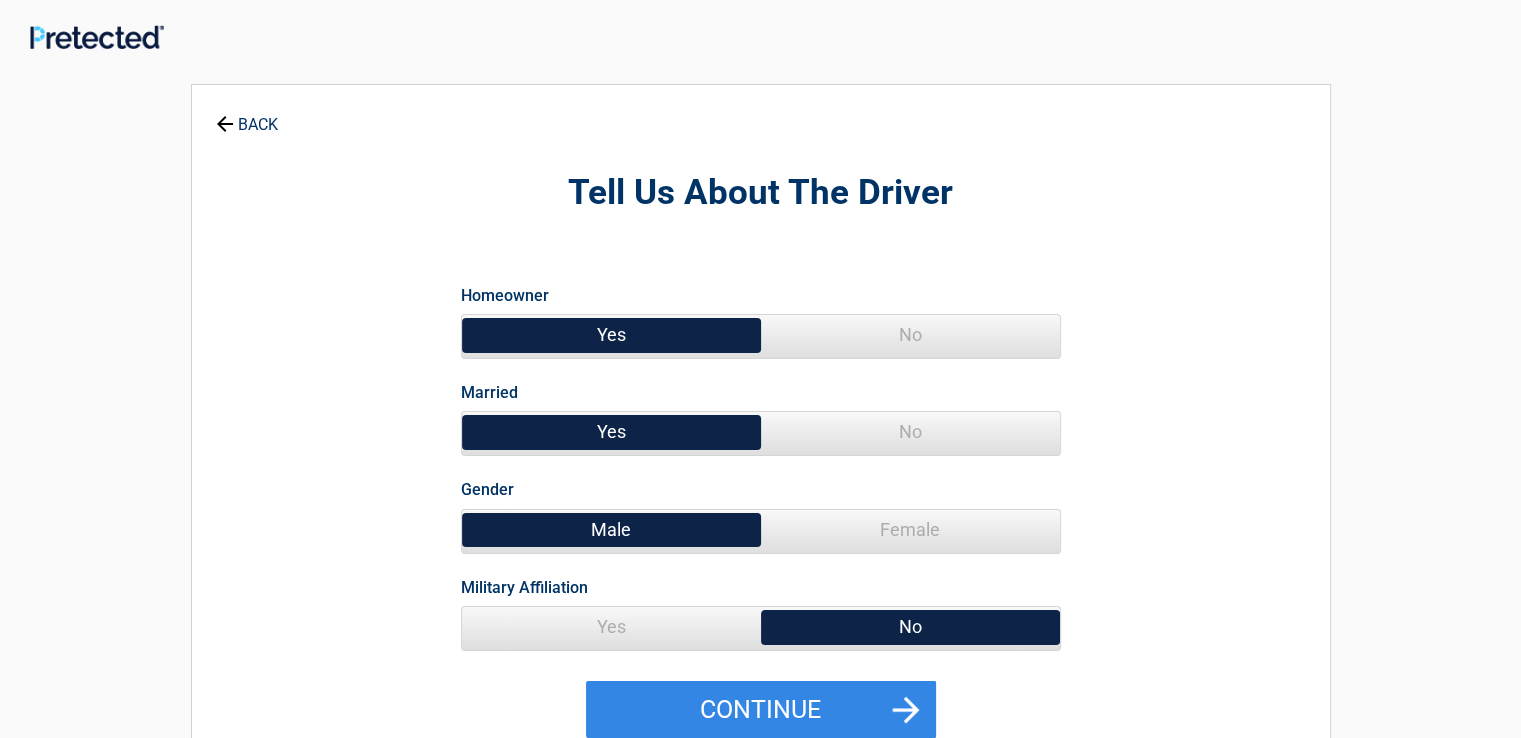 click on "Yes" at bounding box center (611, 335) 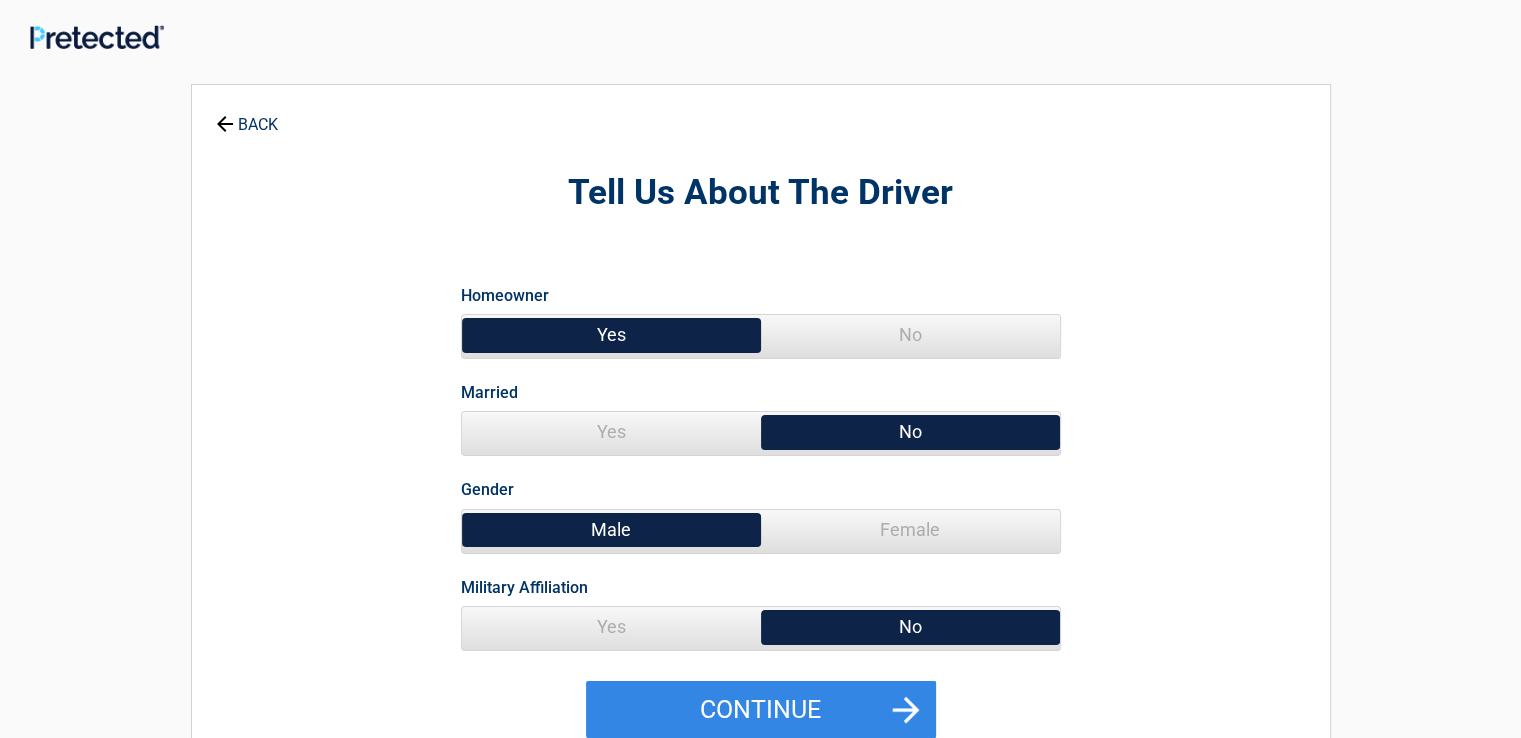 click on "Female" at bounding box center [910, 530] 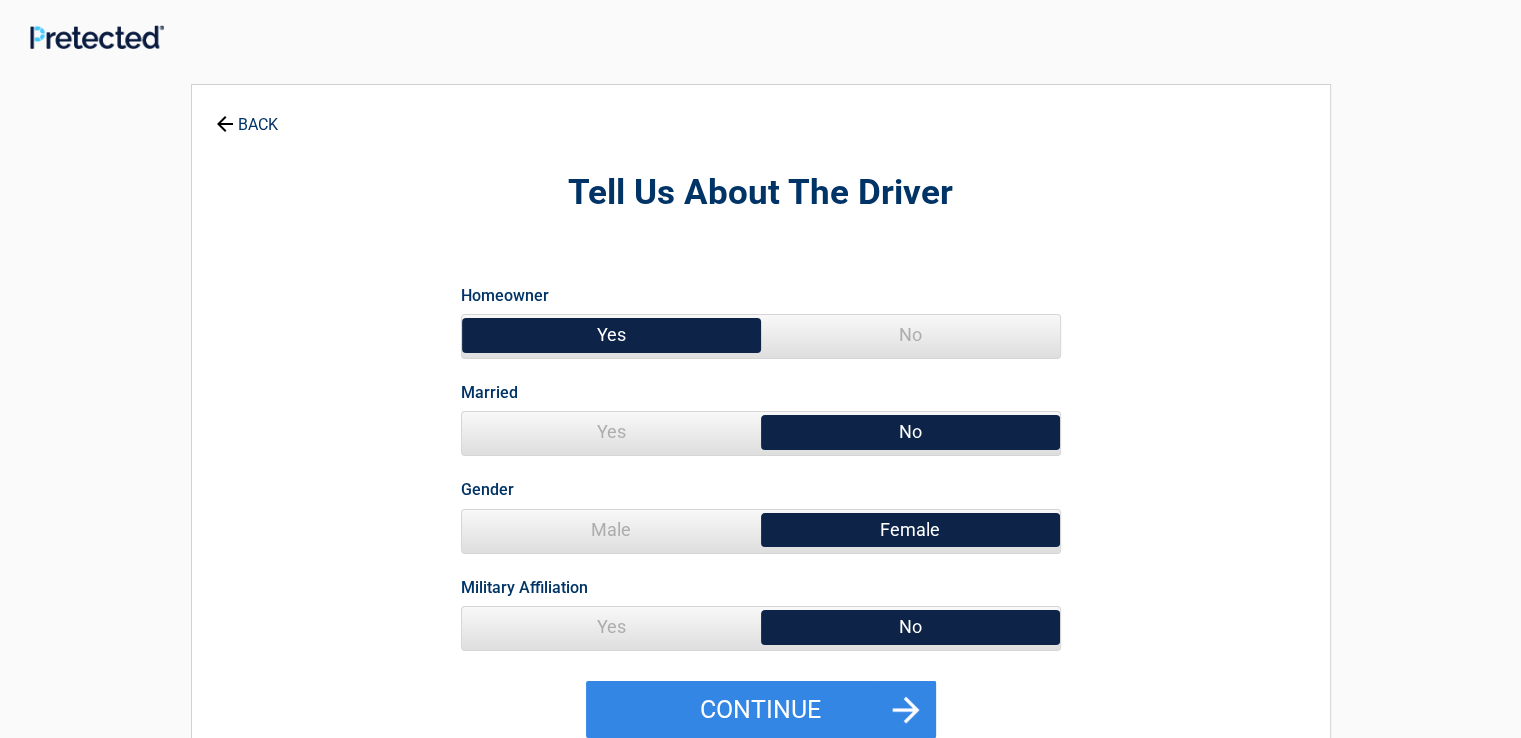 click on "No" at bounding box center [910, 627] 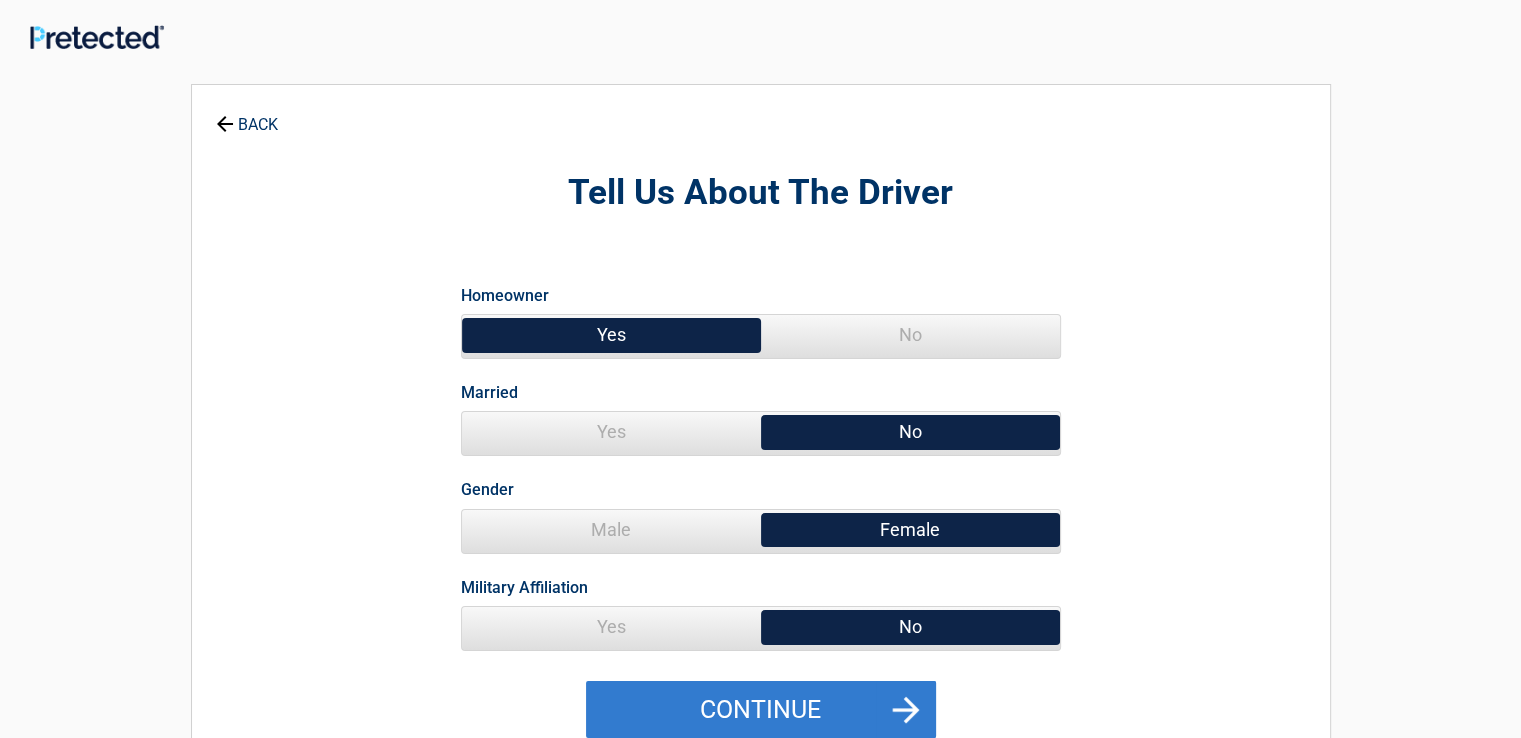 click on "Continue" at bounding box center (761, 710) 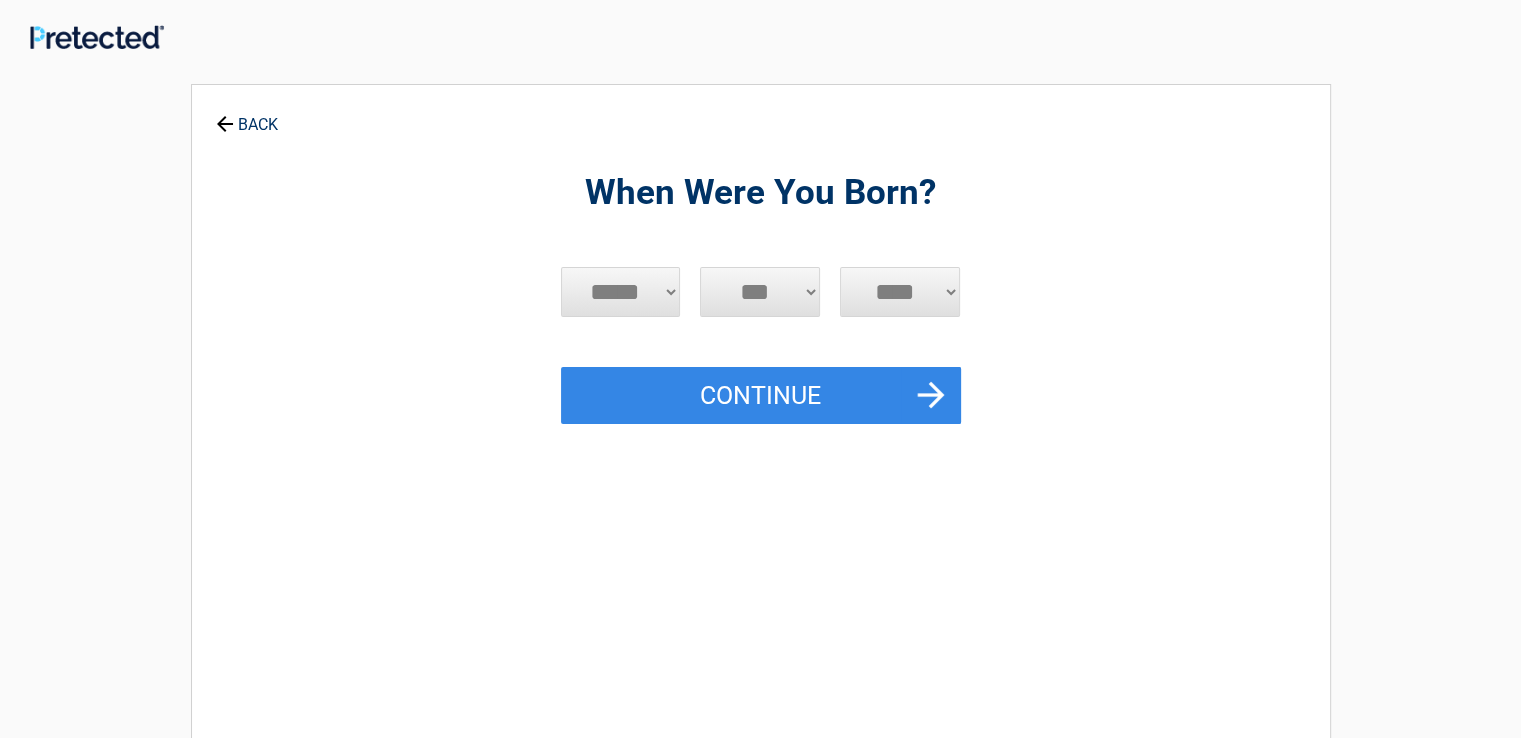 click on "*****
***
***
***
***
***
***
***
***
***
***
***
***" at bounding box center (621, 292) 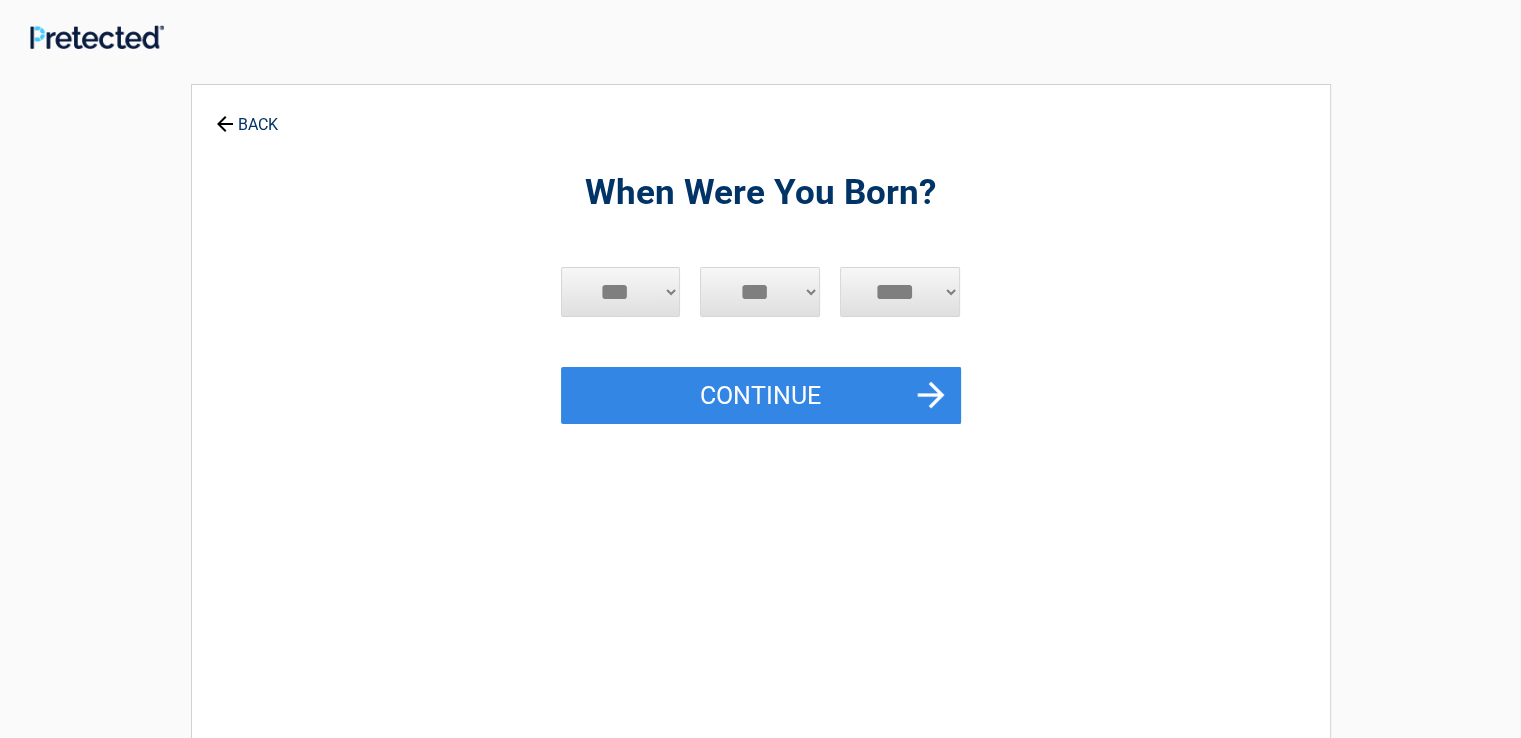 click on "*****
***
***
***
***
***
***
***
***
***
***
***
***" at bounding box center [621, 292] 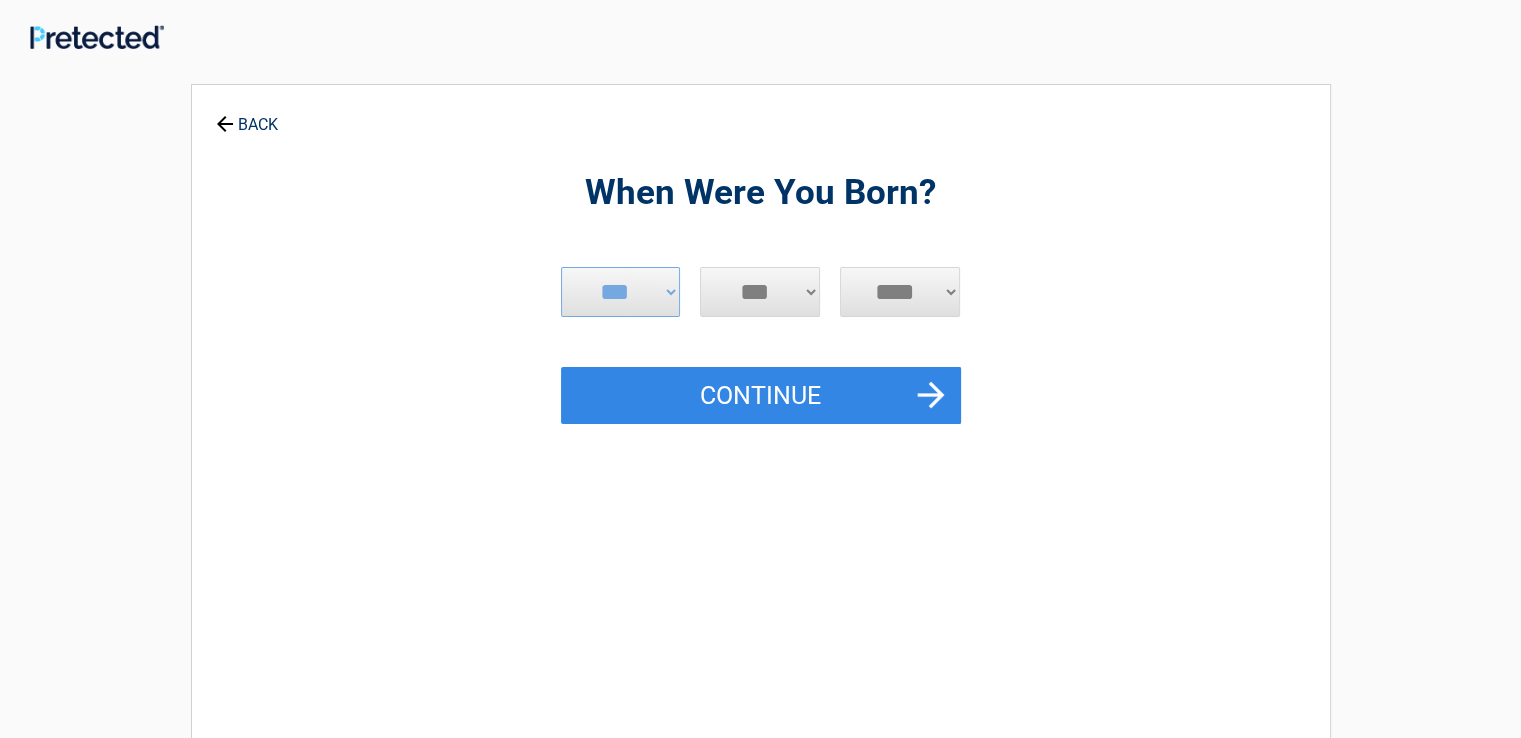 click on "*** * * * * * * * * * ** ** ** ** ** ** ** ** ** ** ** ** ** ** ** ** ** ** ** ** **" at bounding box center [760, 292] 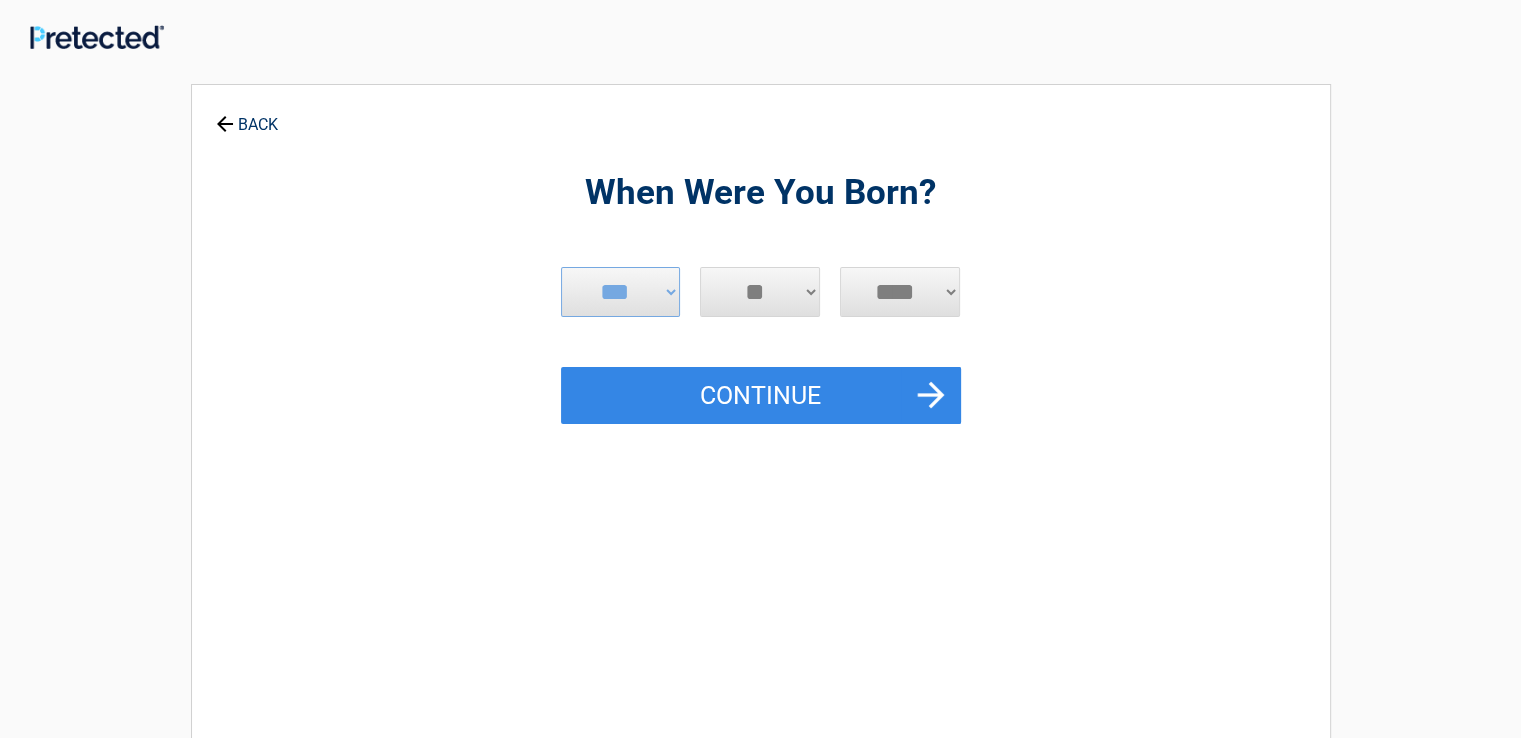 click on "*** * * * * * * * * * ** ** ** ** ** ** ** ** ** ** ** ** ** ** ** ** ** ** ** ** **" at bounding box center [760, 292] 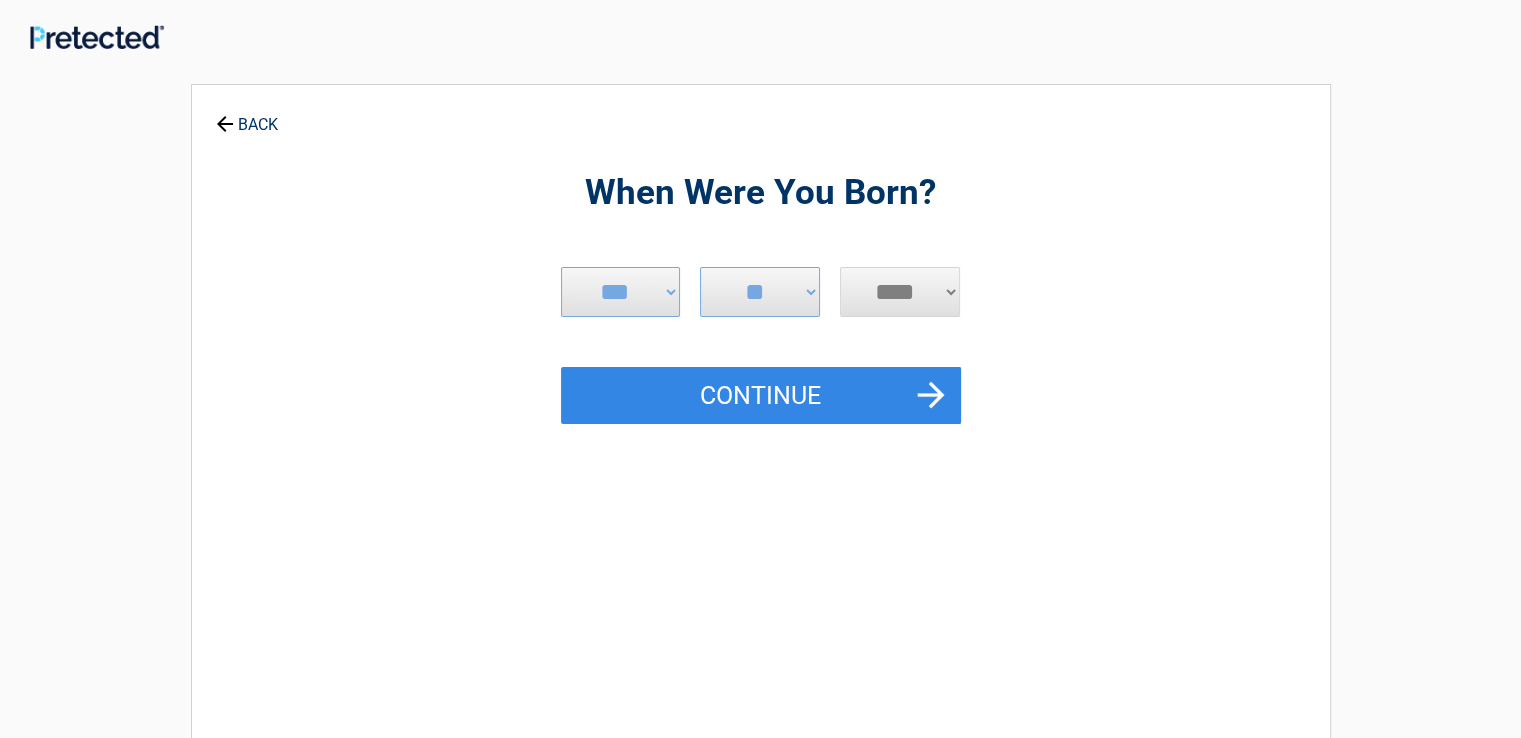 select on "****" 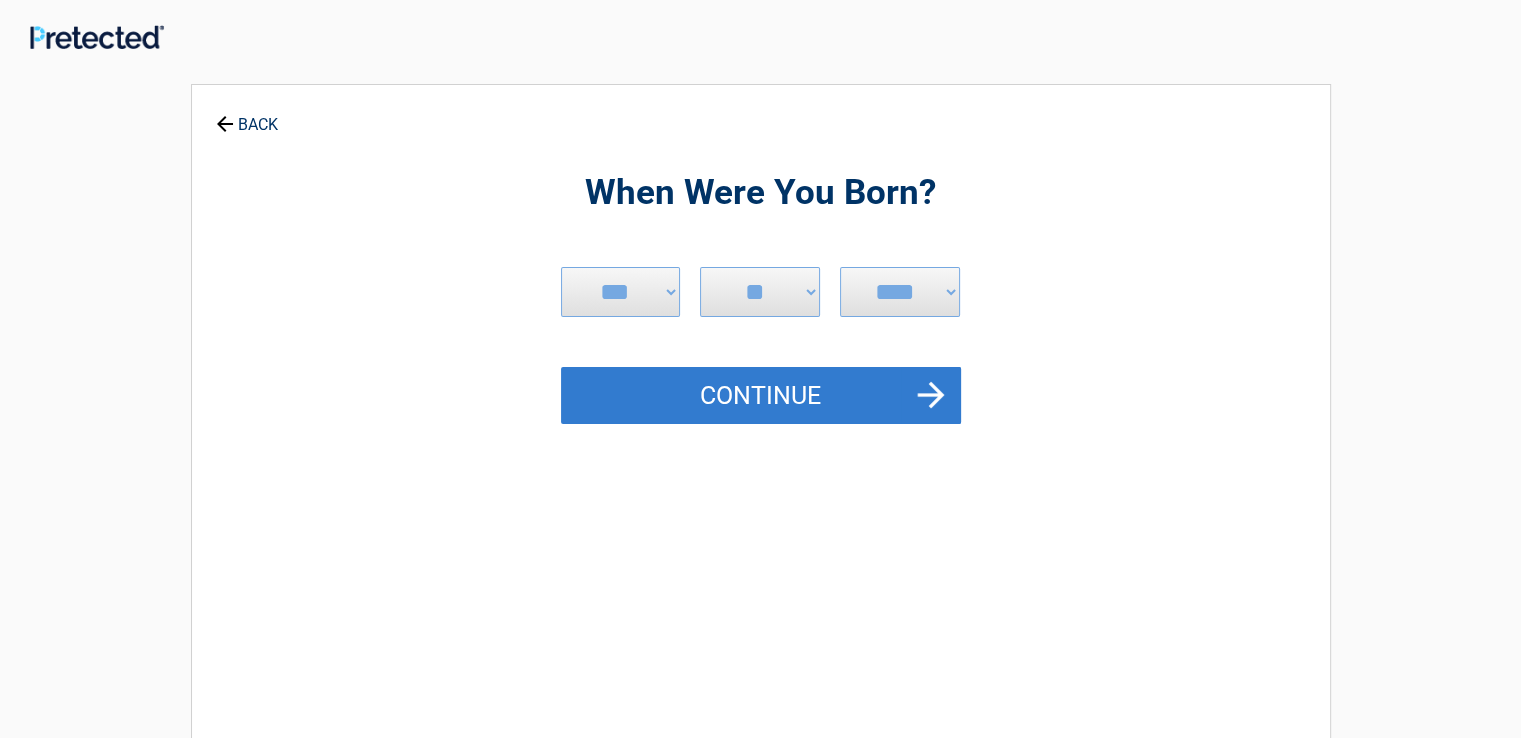 click on "Continue" at bounding box center (761, 396) 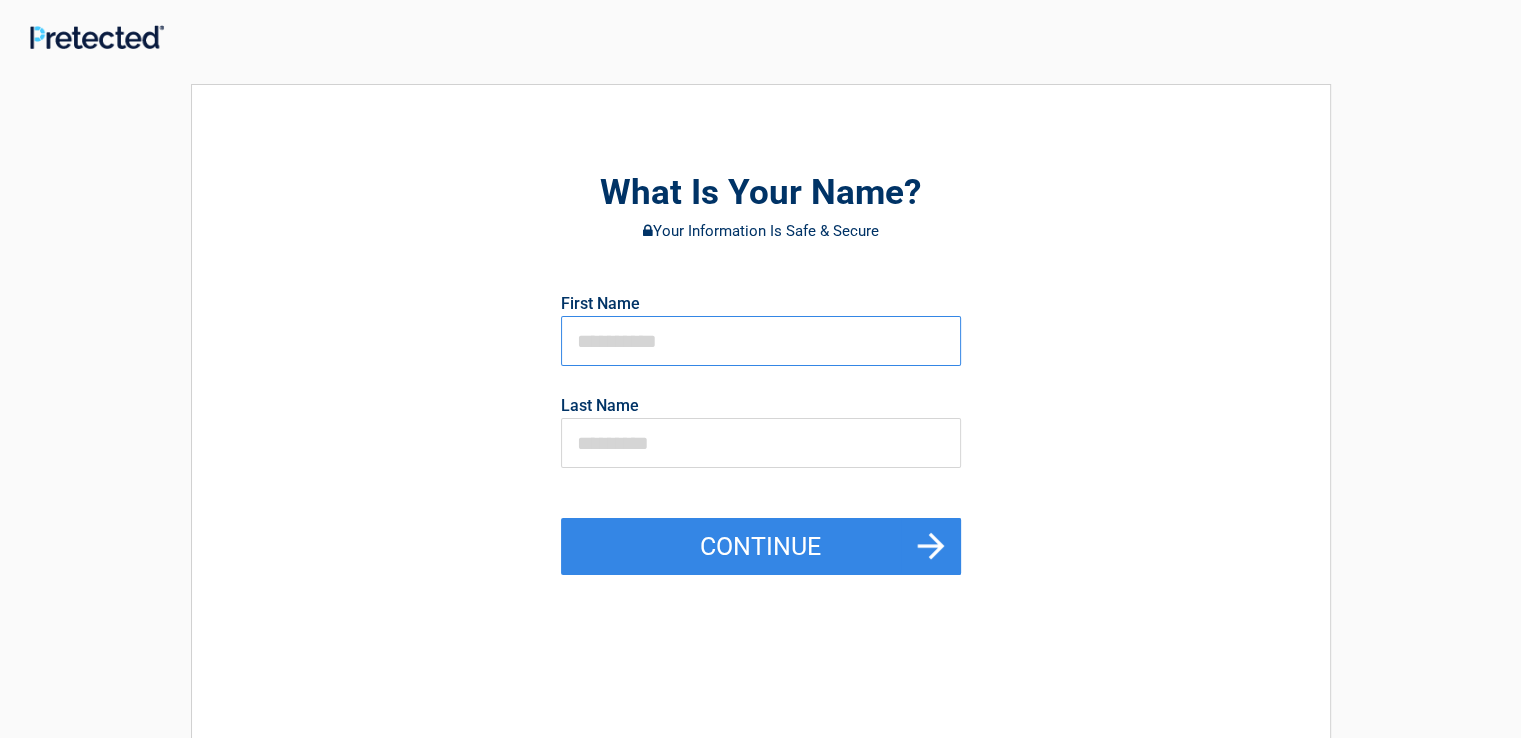 click at bounding box center [761, 341] 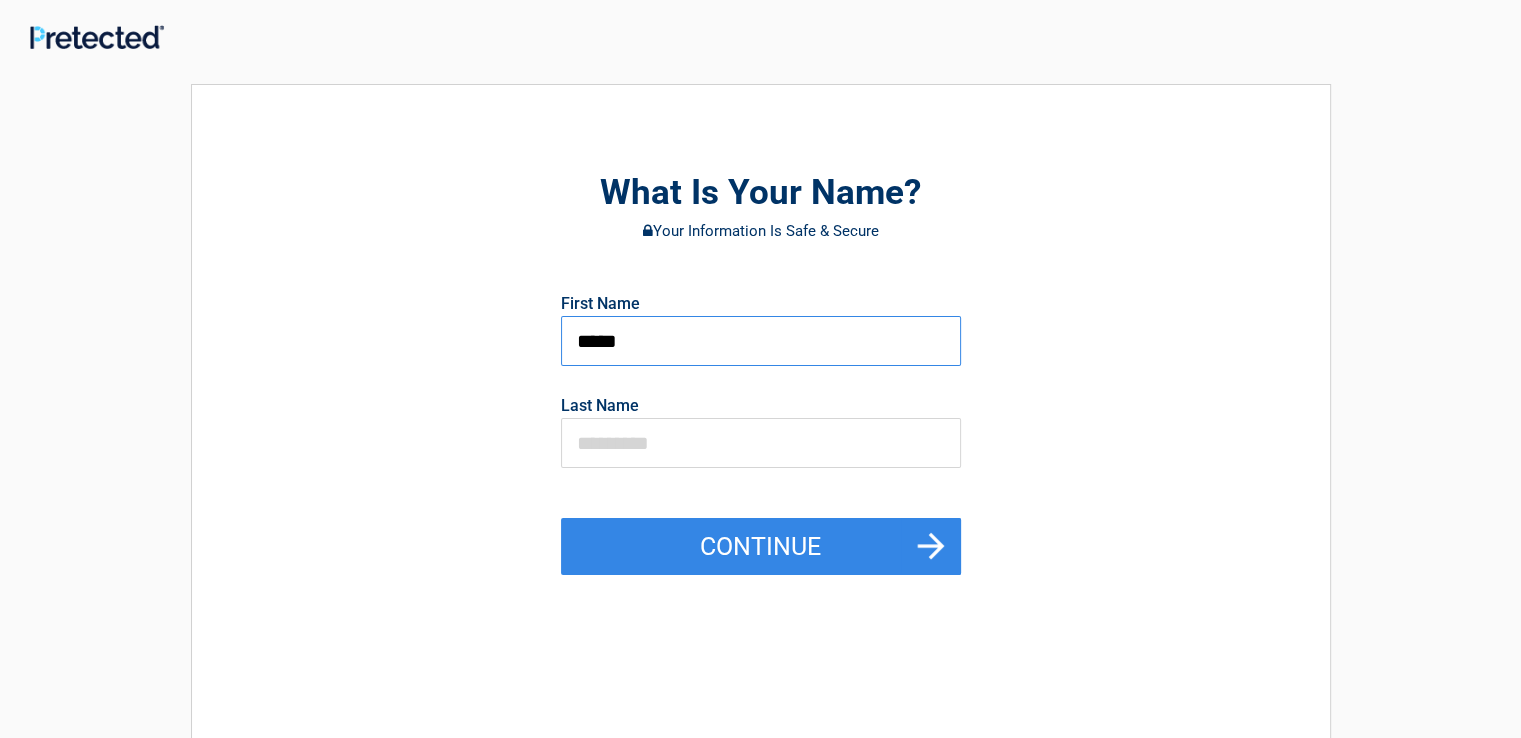 type on "*****" 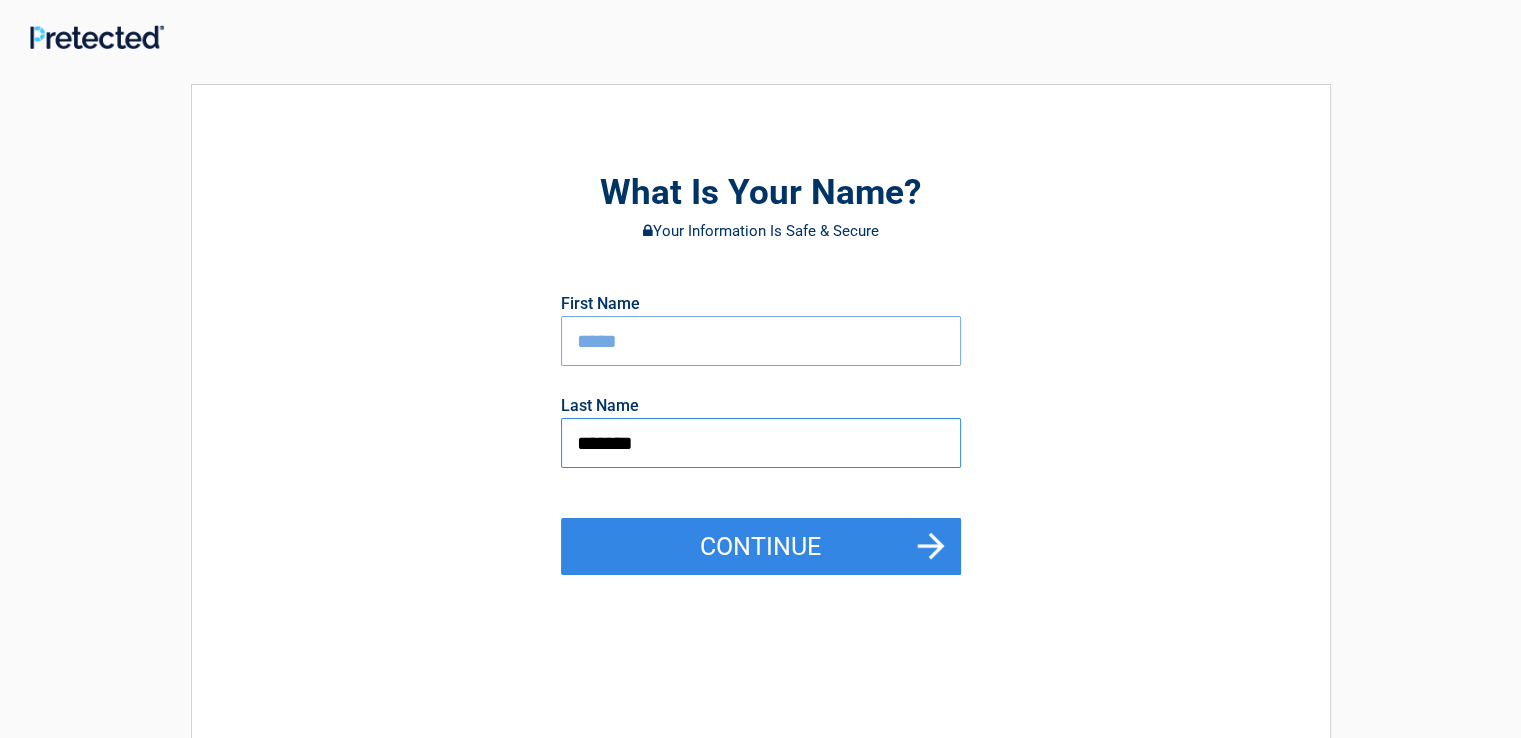 type on "*******" 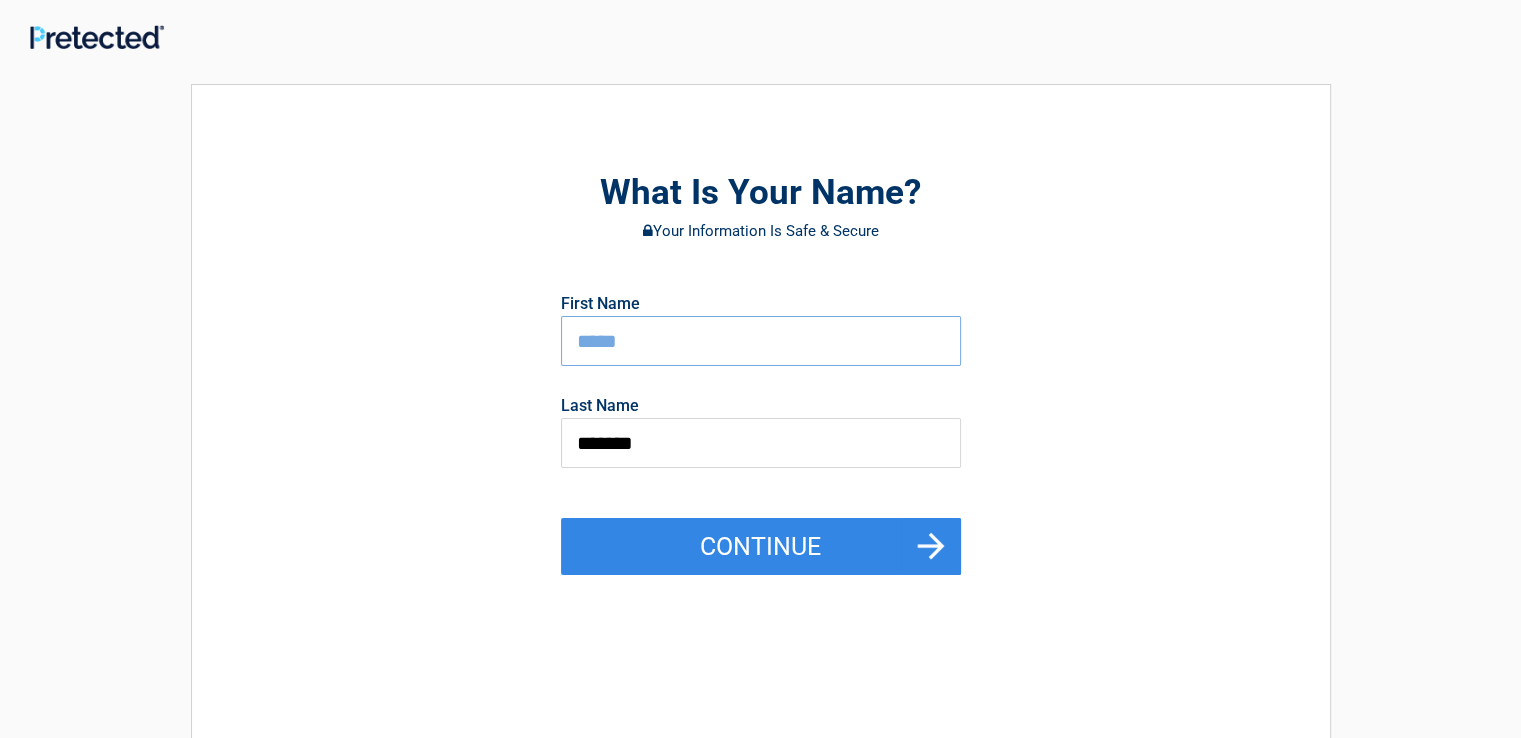 drag, startPoint x: 452, startPoint y: 536, endPoint x: 488, endPoint y: 594, distance: 68.26419 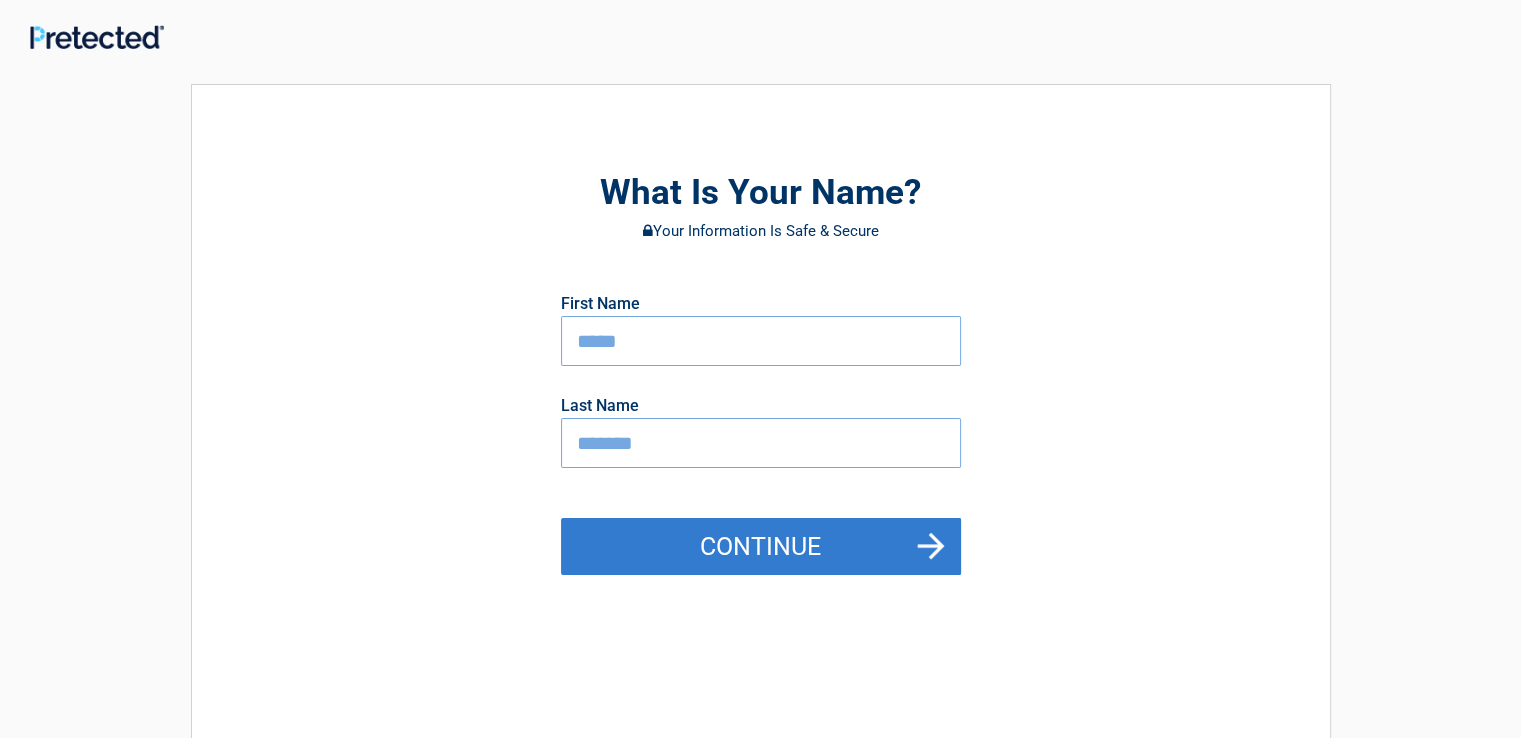 click on "Continue" at bounding box center [761, 547] 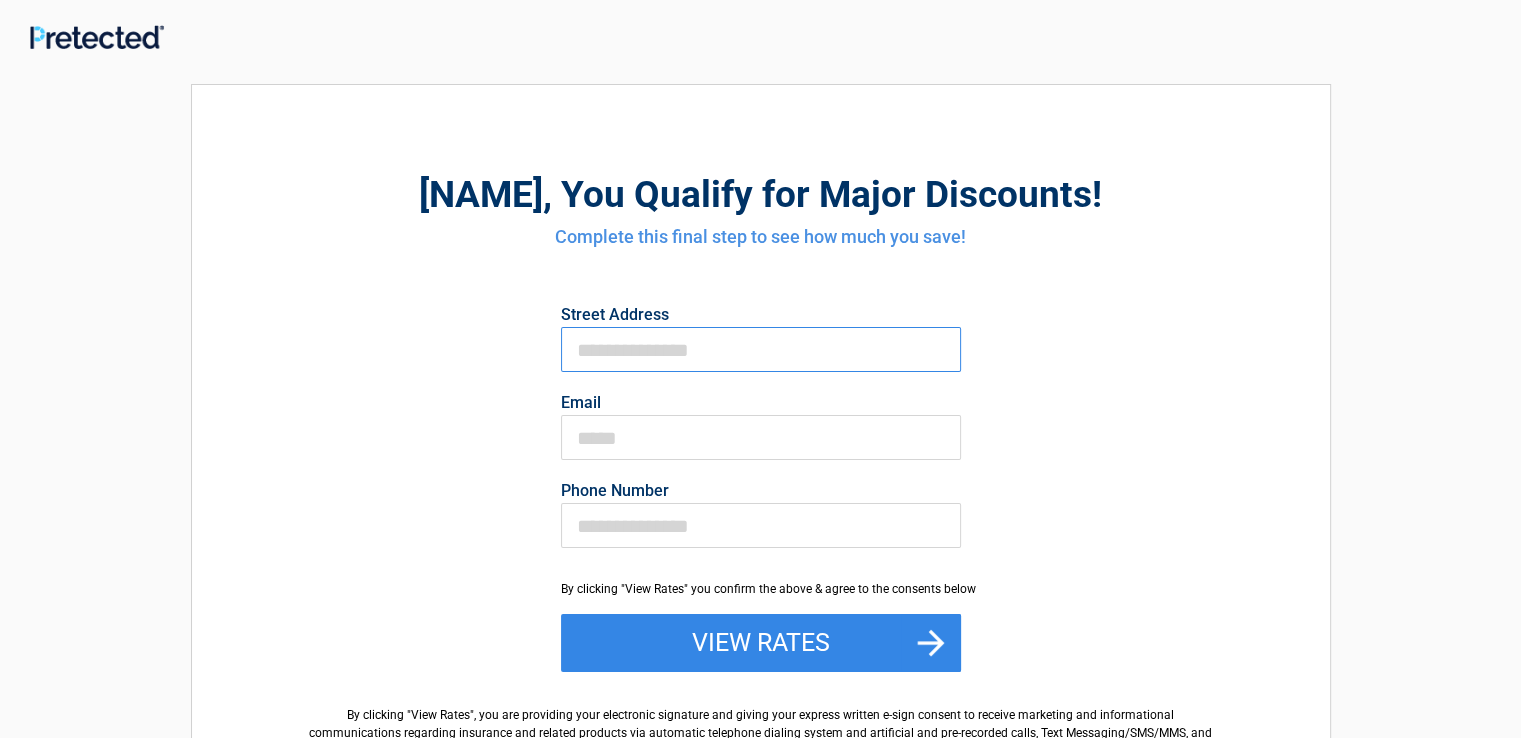 click on "First Name" at bounding box center (761, 349) 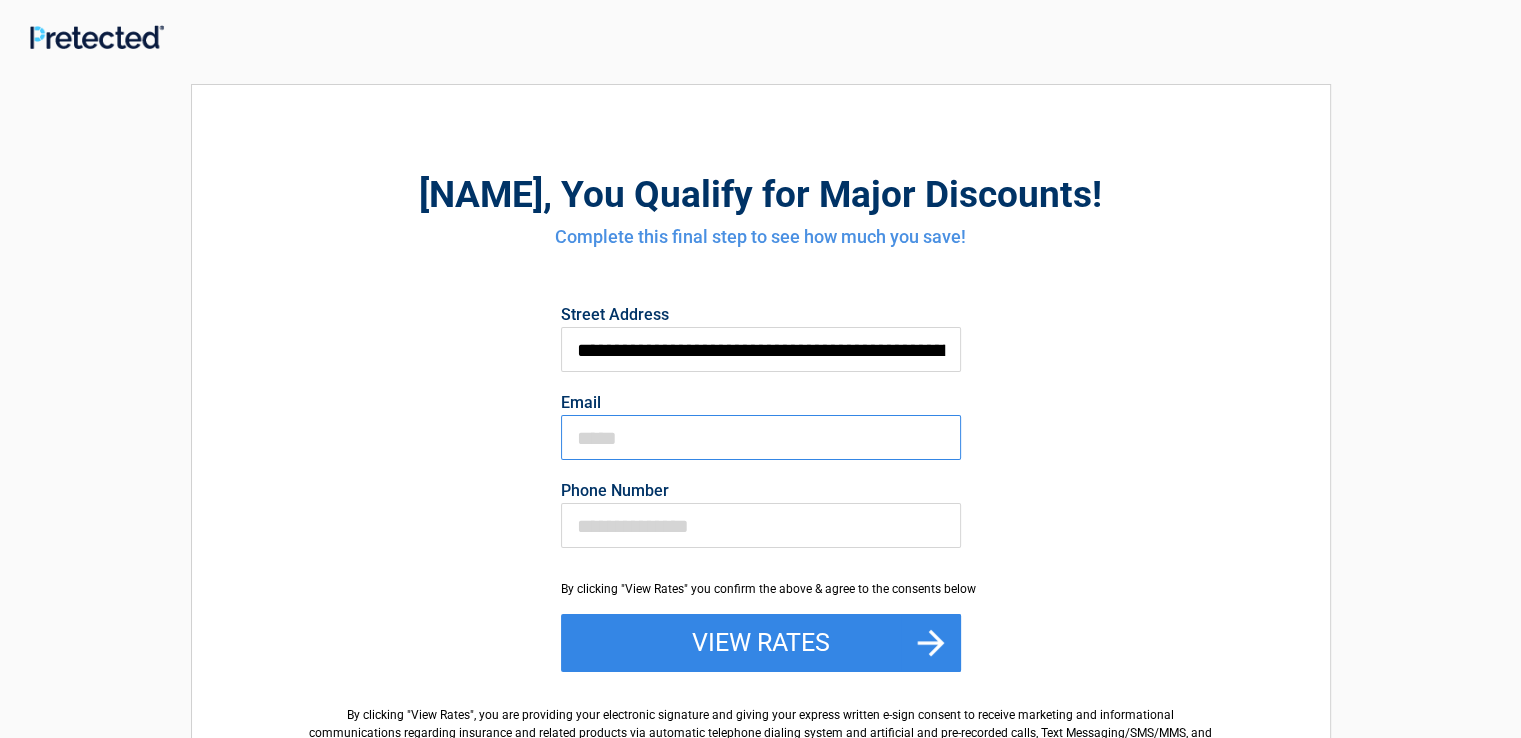 type on "**********" 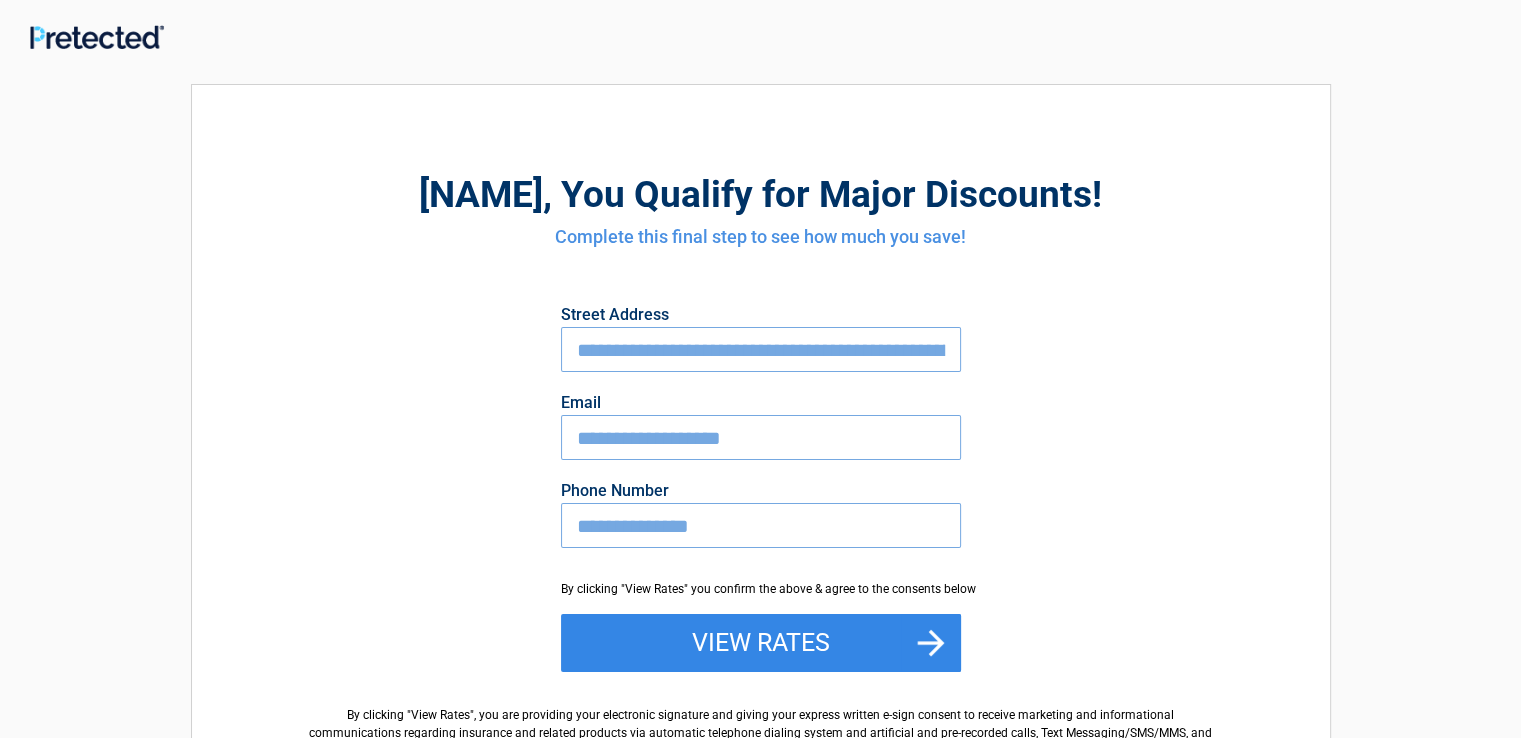 drag, startPoint x: 617, startPoint y: 549, endPoint x: 444, endPoint y: 556, distance: 173.14156 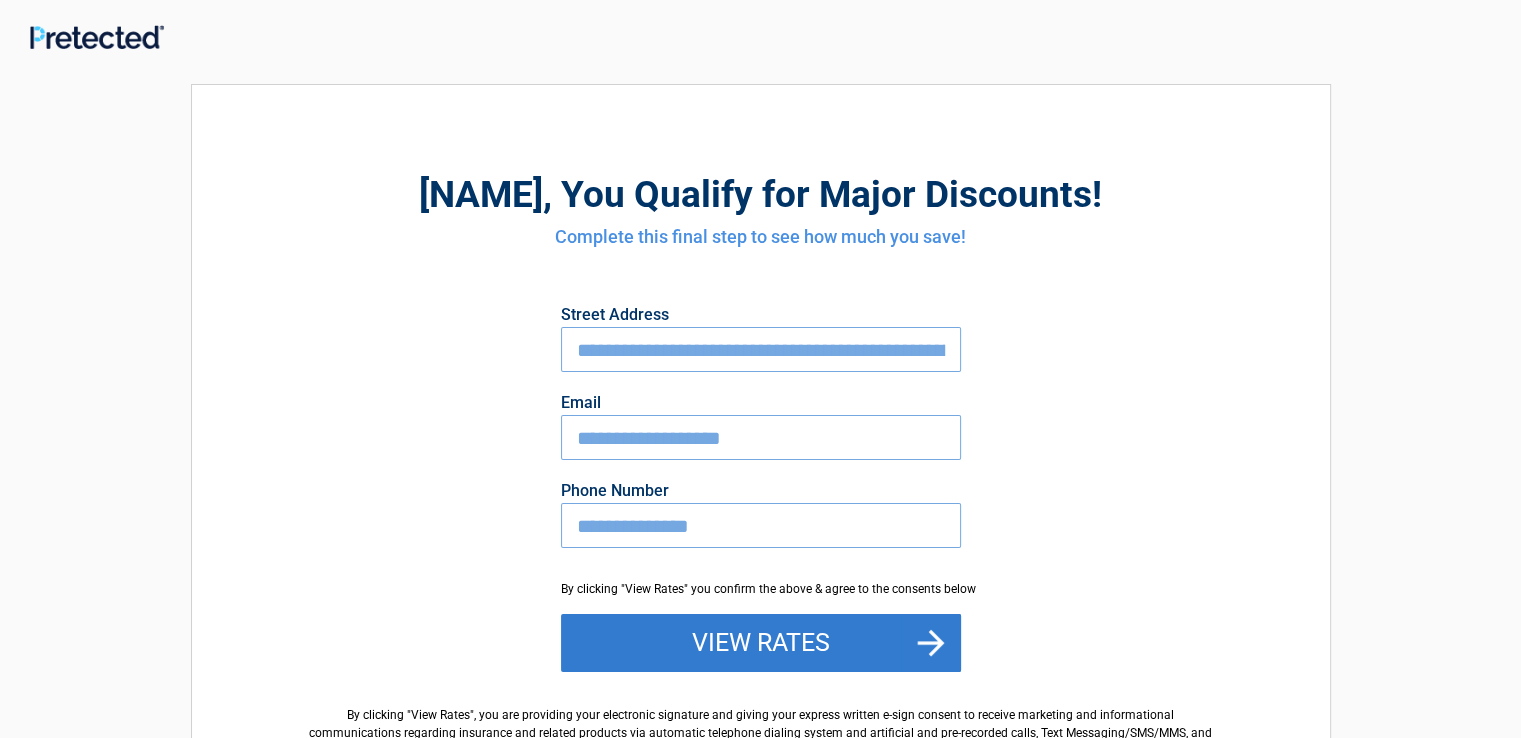 click on "View Rates" at bounding box center [761, 643] 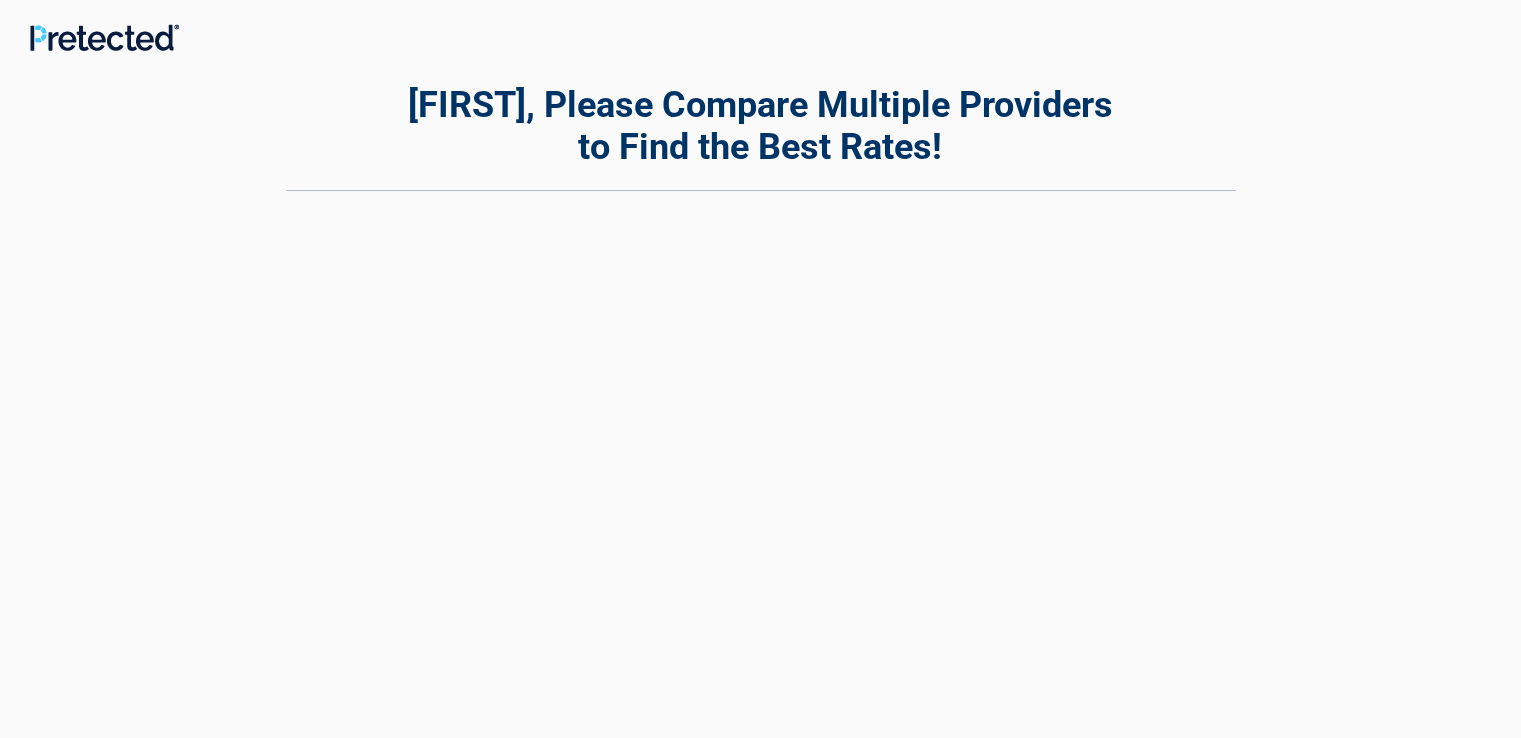 scroll, scrollTop: 0, scrollLeft: 0, axis: both 